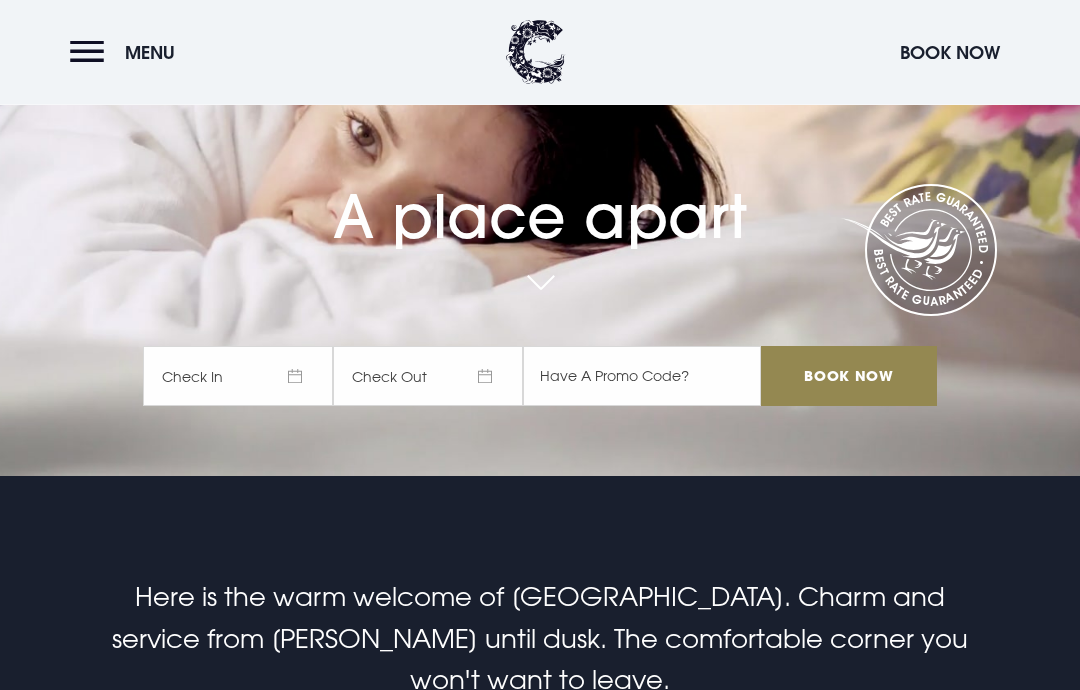 scroll, scrollTop: 215, scrollLeft: 0, axis: vertical 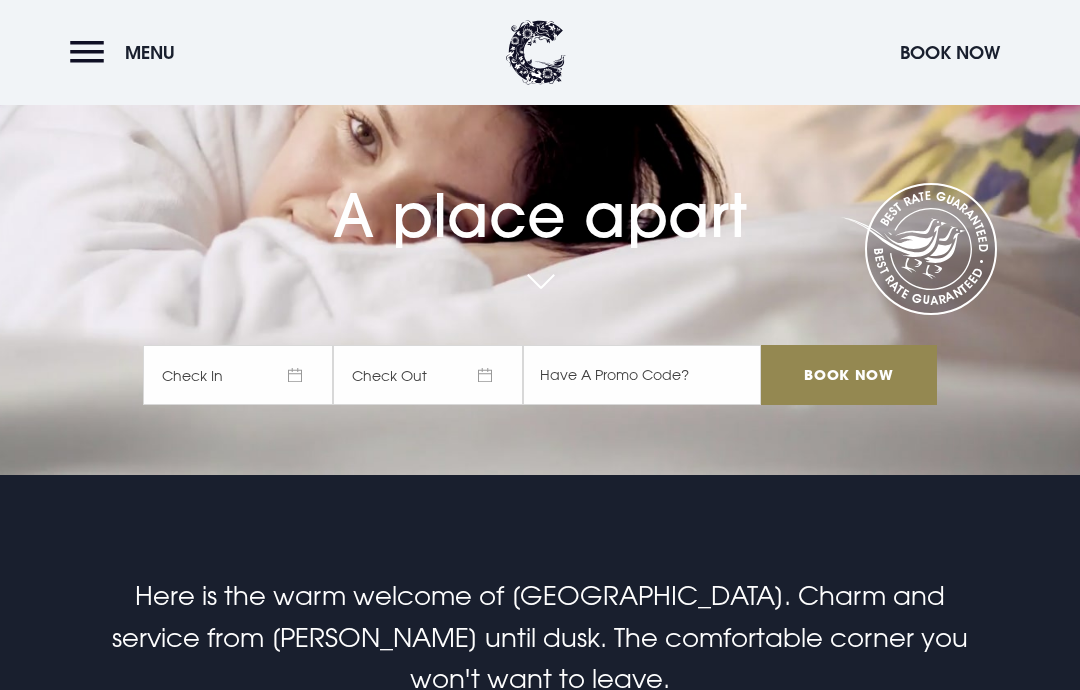 click on "Check In" at bounding box center [238, 375] 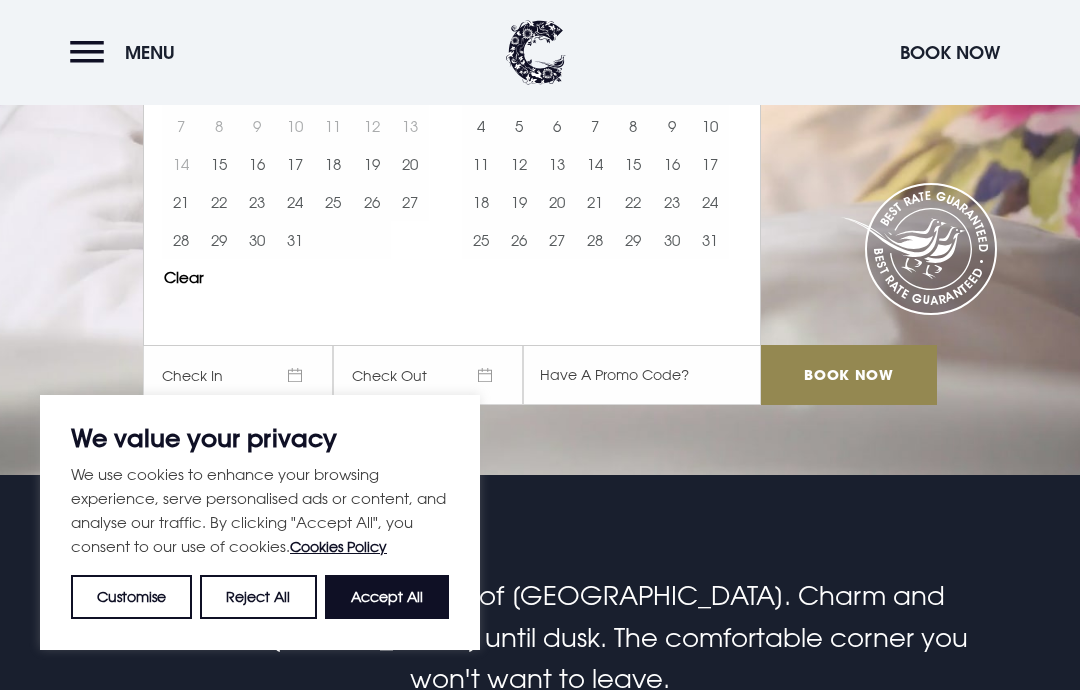 click on "Reject All" at bounding box center (258, 597) 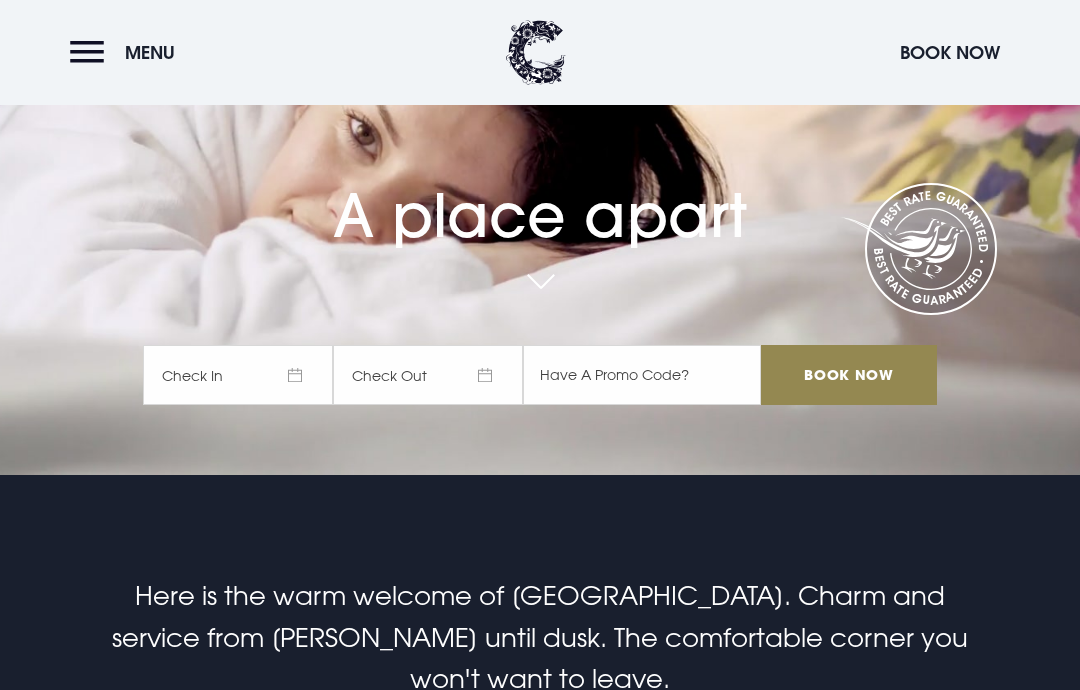 click on "Check In" at bounding box center [238, 375] 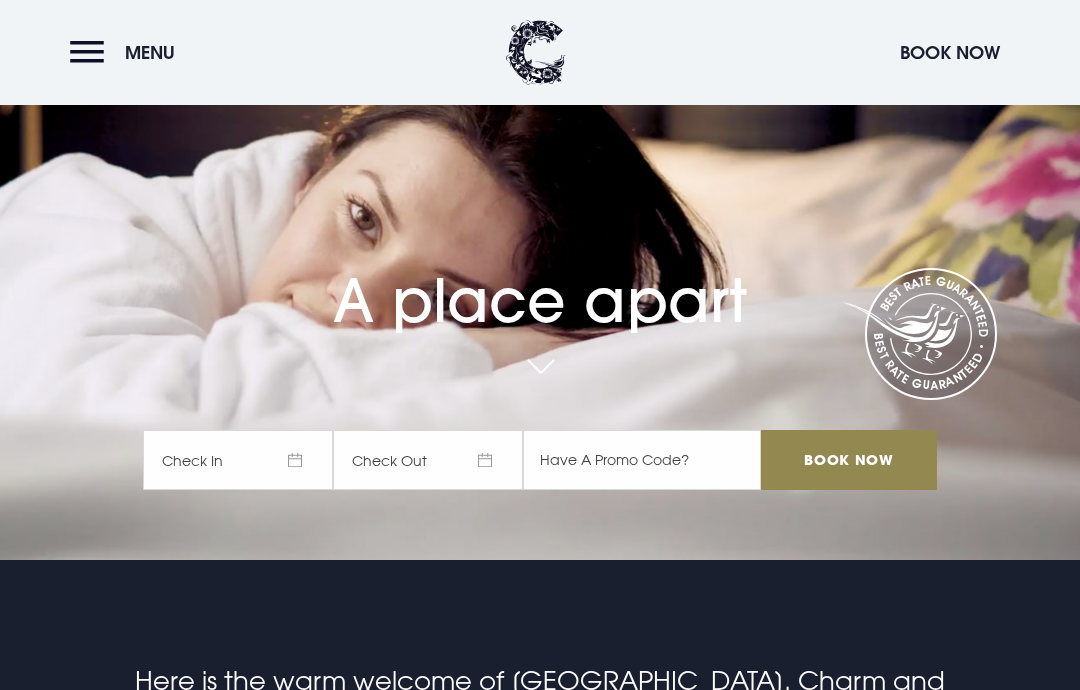 scroll, scrollTop: 130, scrollLeft: 0, axis: vertical 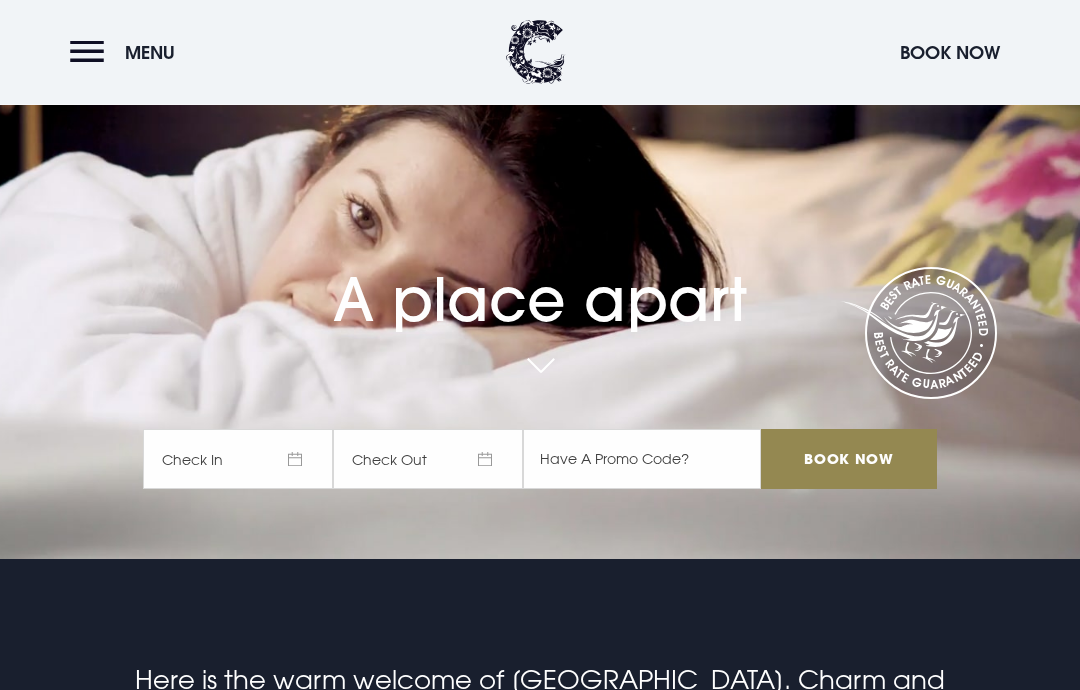 click on "Check In" at bounding box center [238, 460] 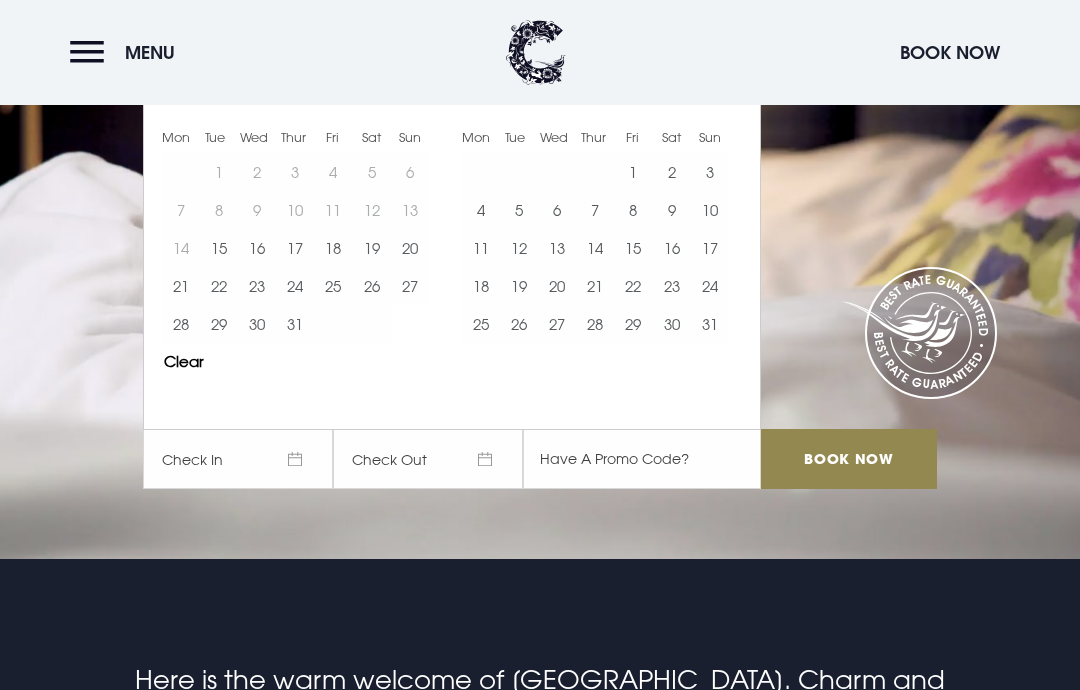 click at bounding box center (729, 79) 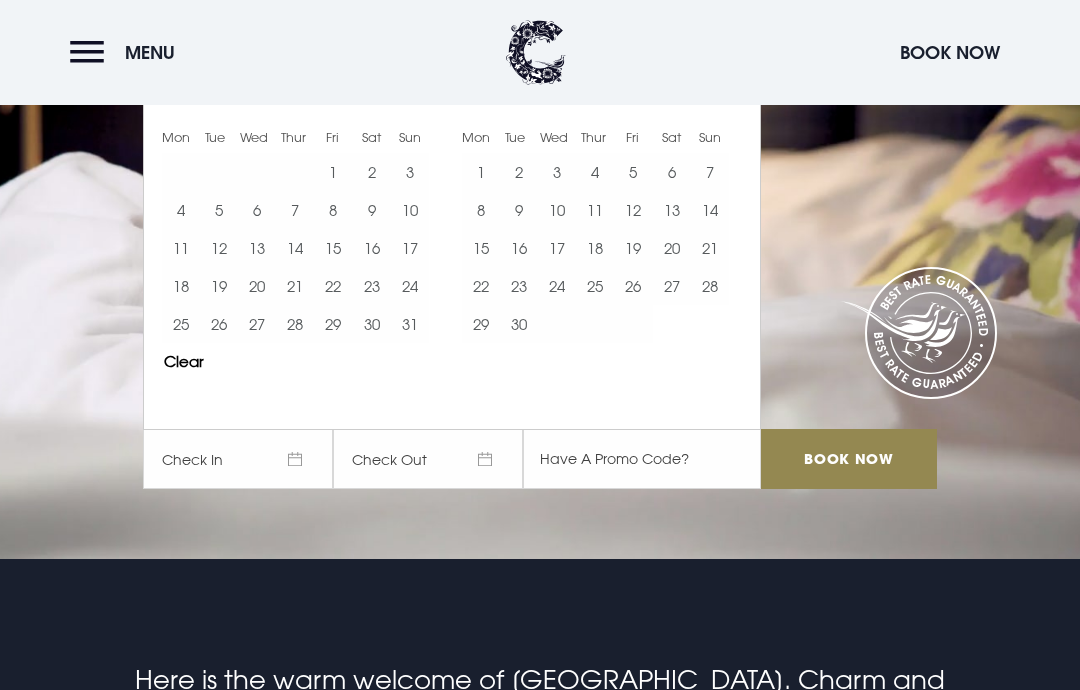 click at bounding box center [729, 79] 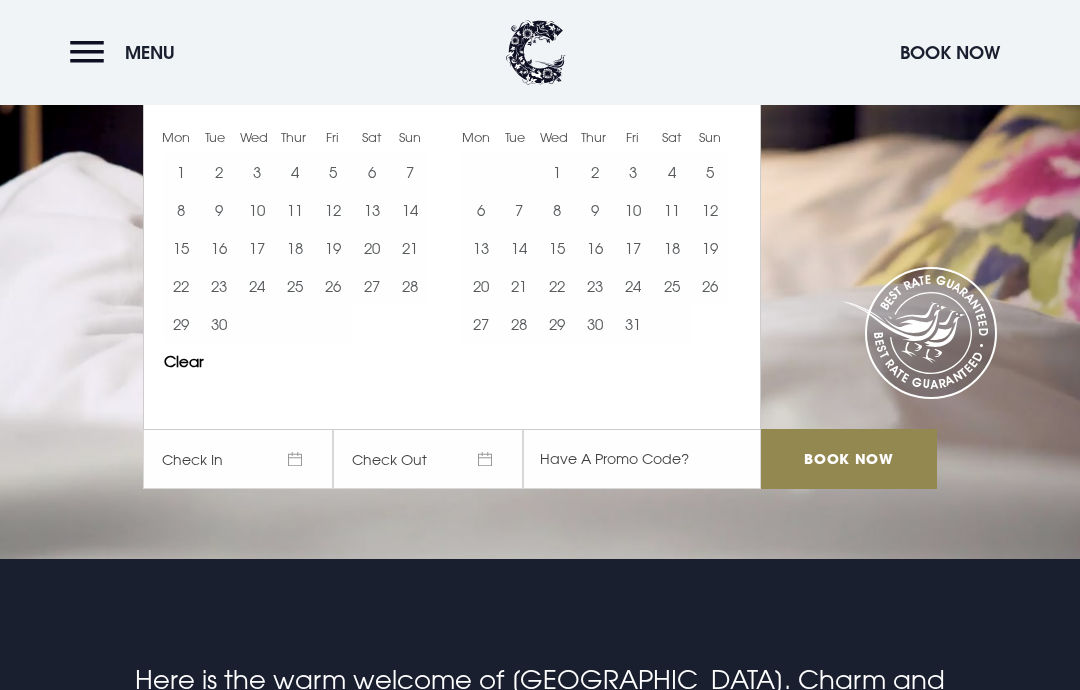 click at bounding box center (729, 79) 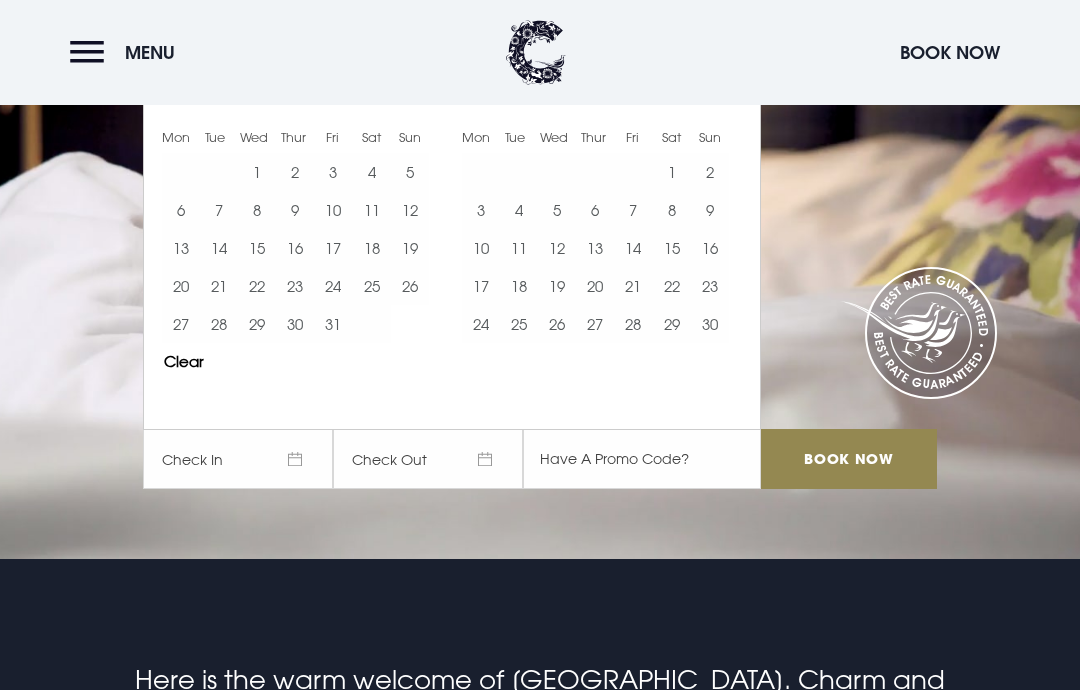 click at bounding box center [729, 79] 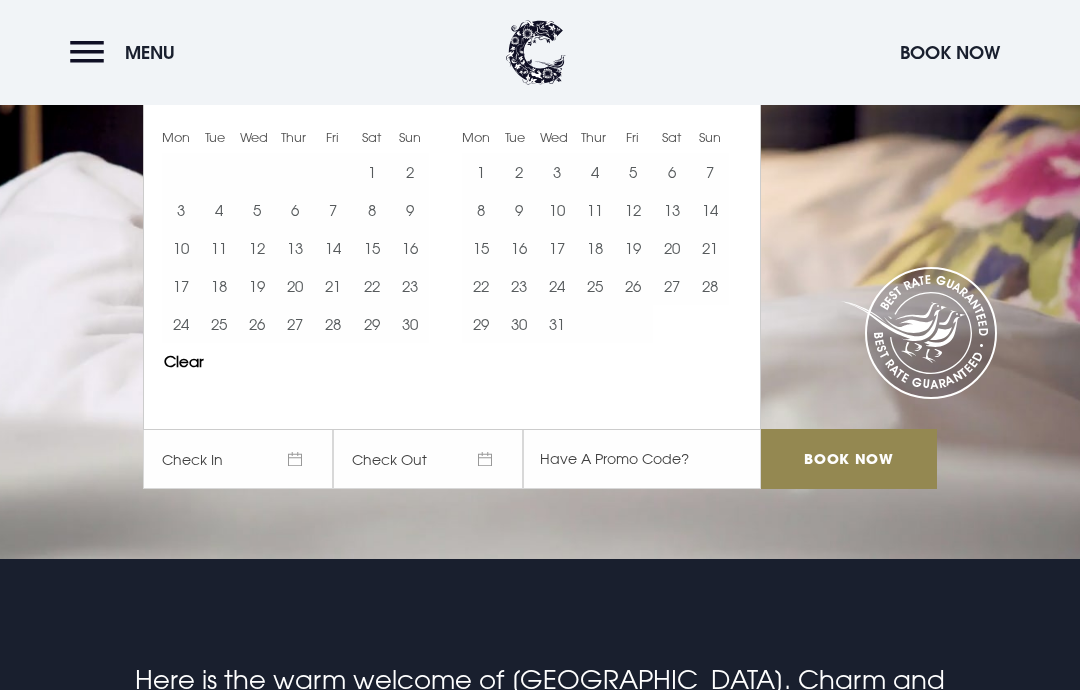 click on "6" at bounding box center [672, 172] 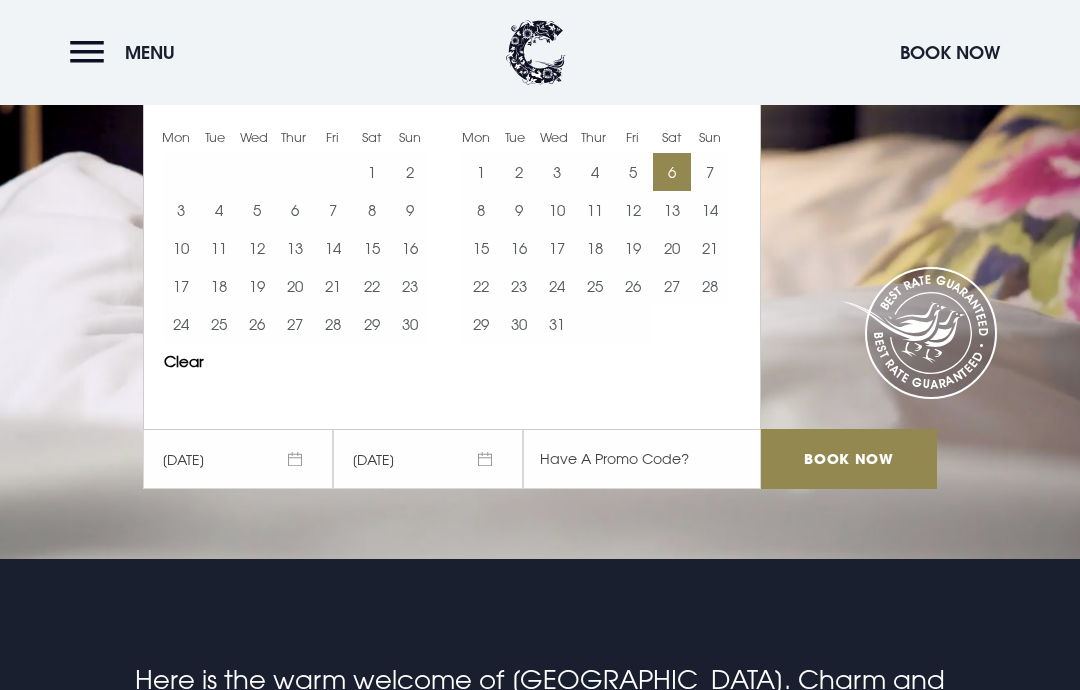 click on "Book Now" at bounding box center [849, 459] 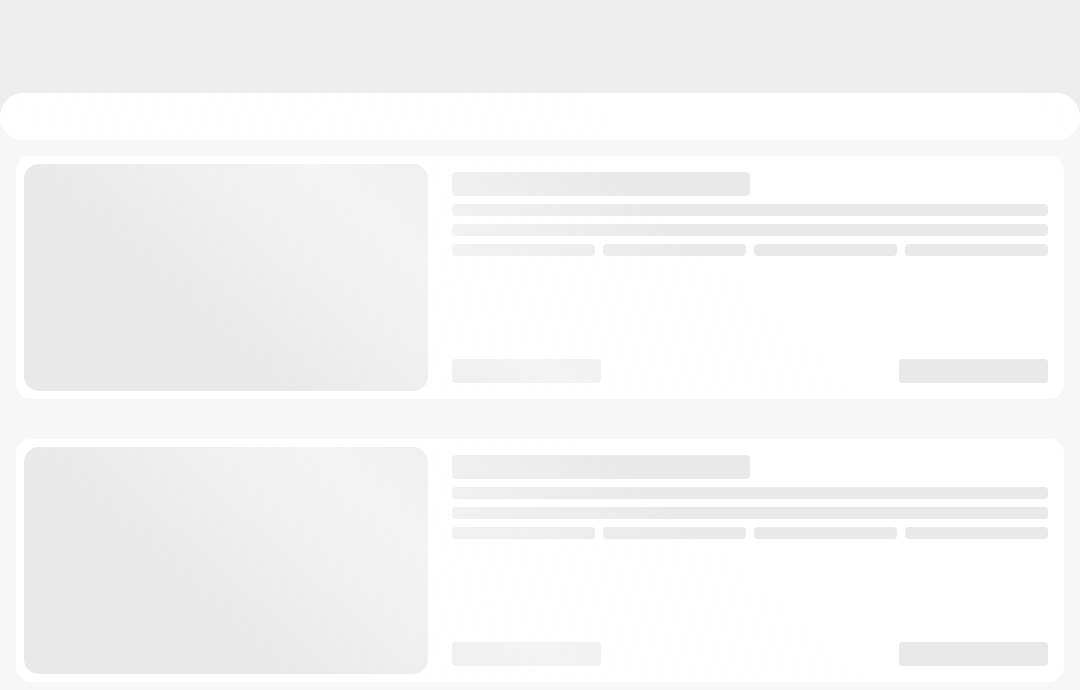 scroll, scrollTop: 0, scrollLeft: 0, axis: both 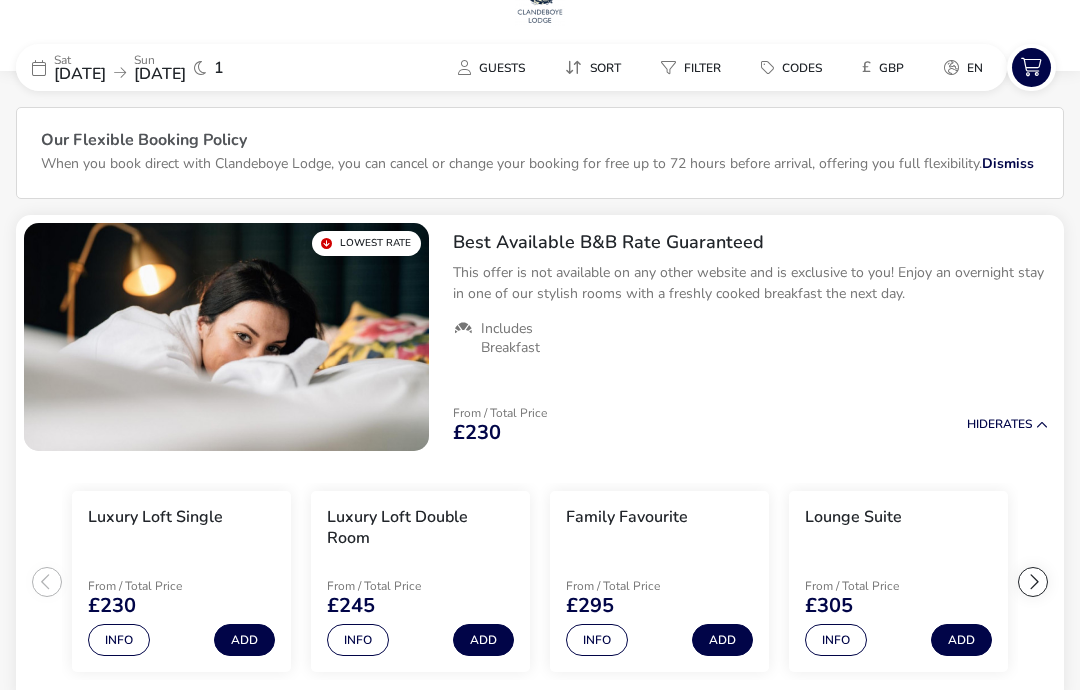 click at bounding box center [1033, 582] 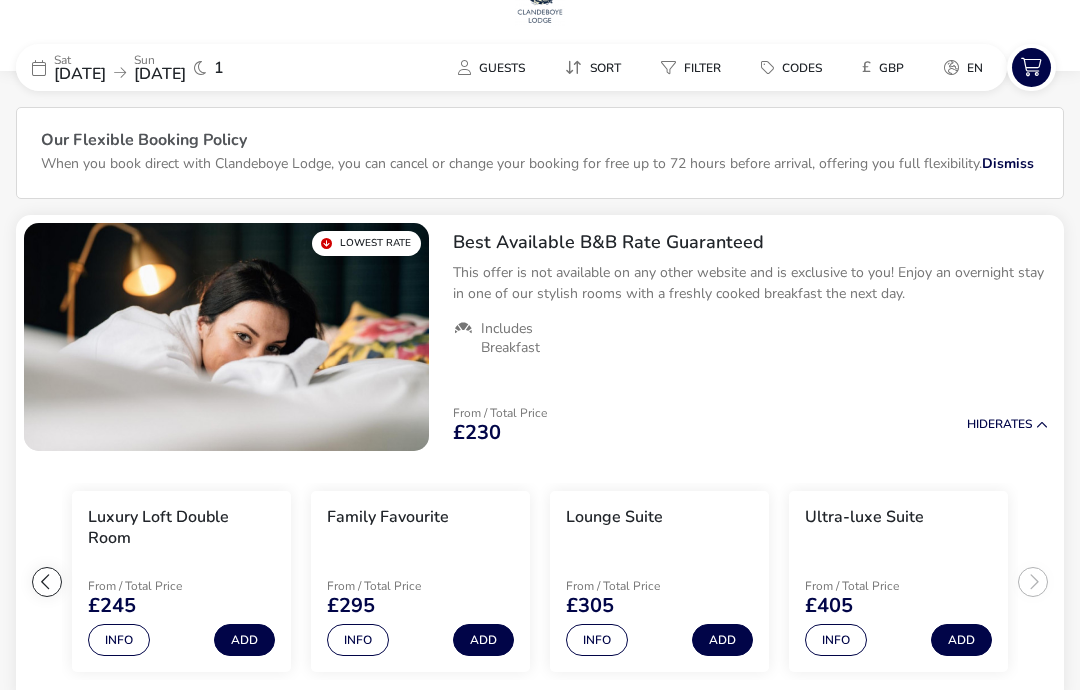 click on "Luxury Loft Single   From / Total Price  £230  Info   Add   Luxury Loft Double Room   From / Total Price  £245  Info   Add   Family Favourite   From / Total Price  £295  Info   Add   Lounge Suite   From / Total Price  £305  Info   Add   Ultra-luxe Suite   From / Total Price  £405  Info   Add" at bounding box center [540, 582] 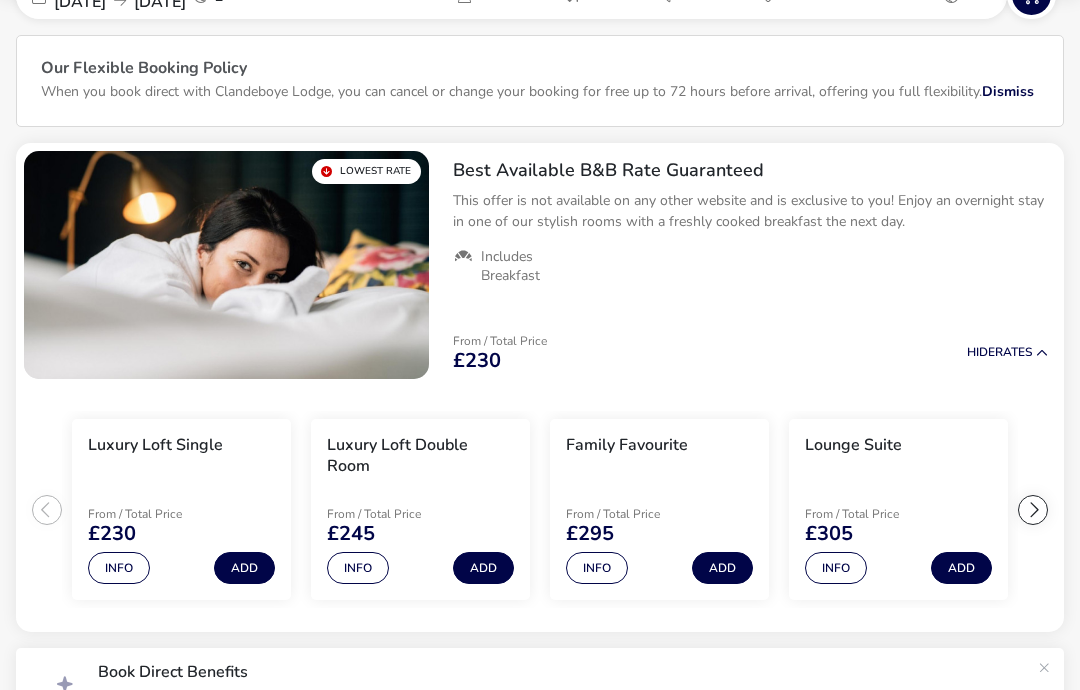 scroll, scrollTop: 0, scrollLeft: 0, axis: both 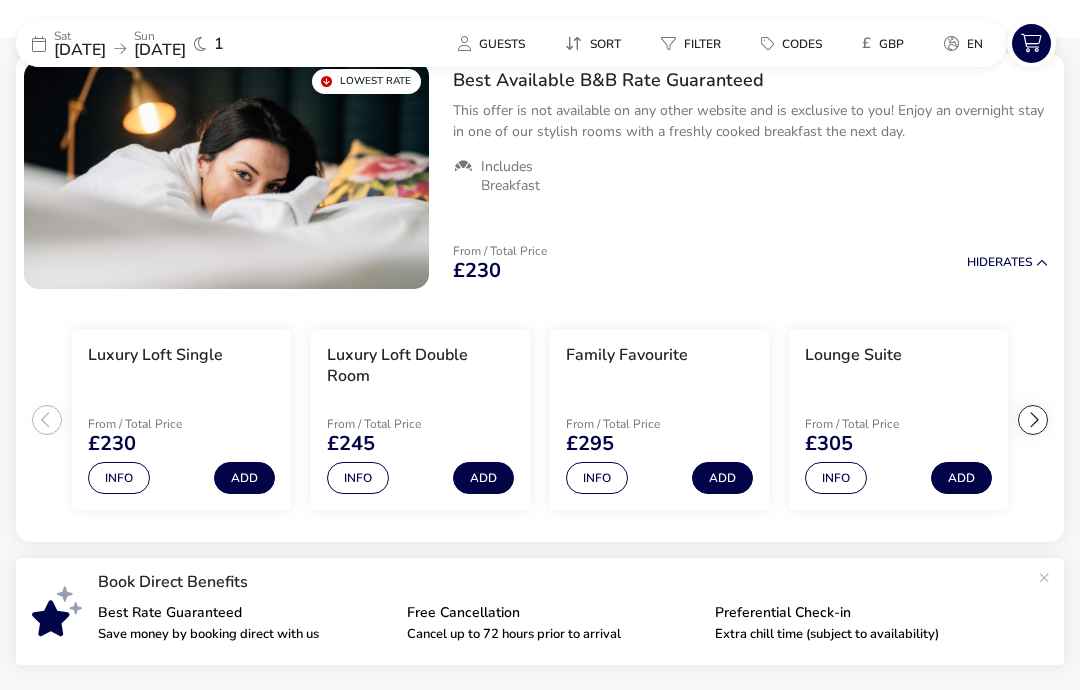 click on "Info" at bounding box center (358, 478) 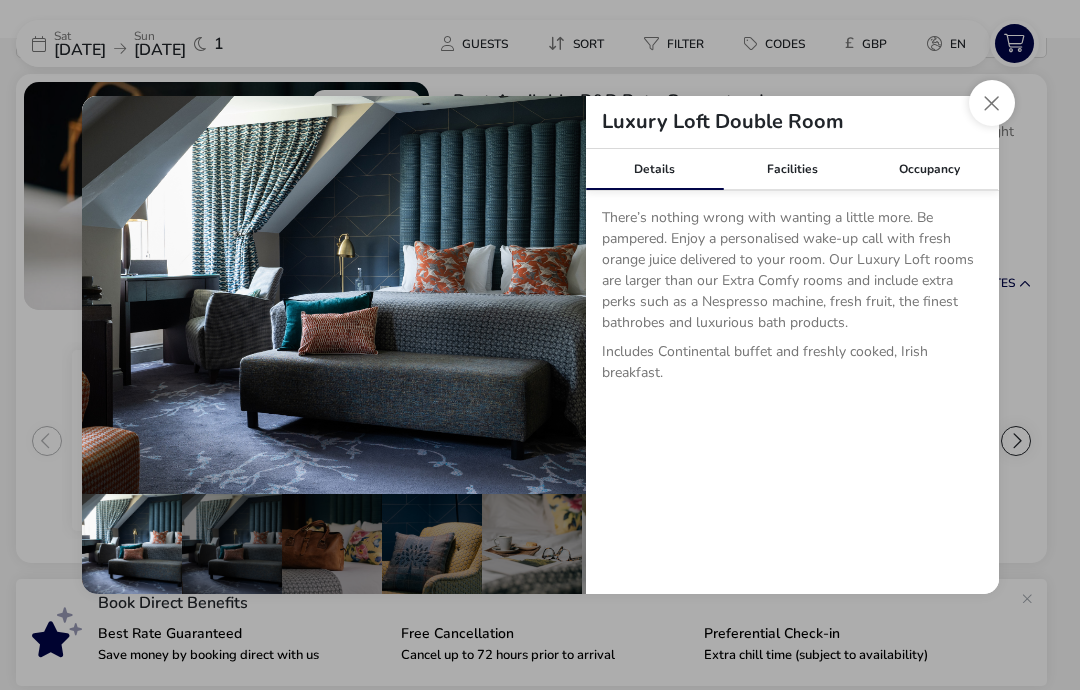 click at bounding box center (992, 103) 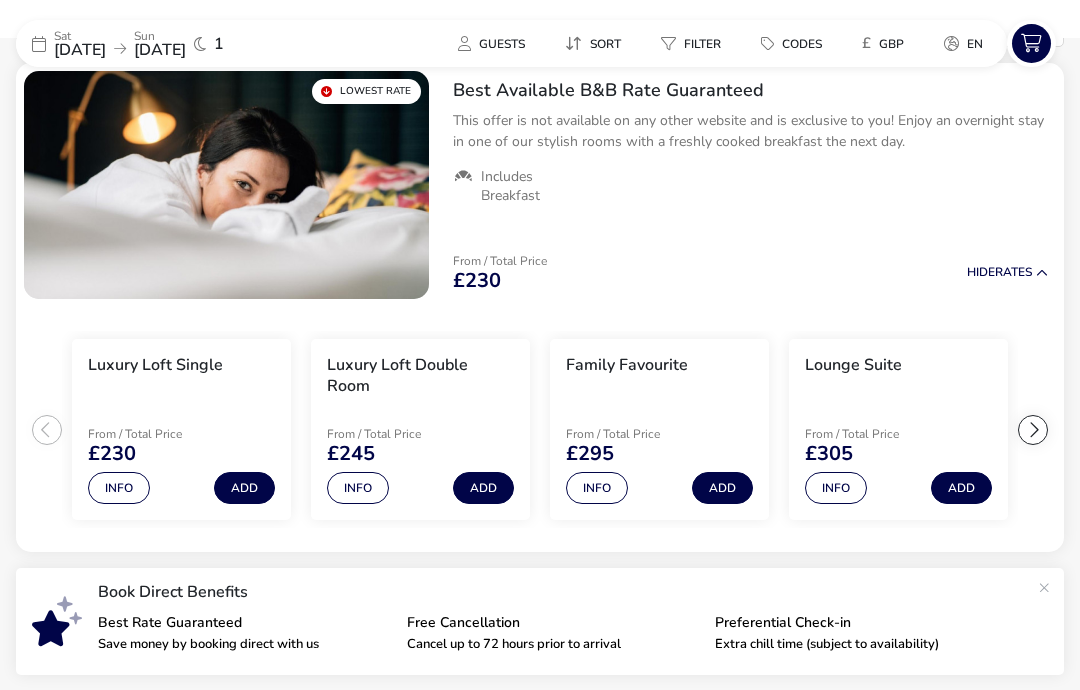 scroll, scrollTop: 134, scrollLeft: 0, axis: vertical 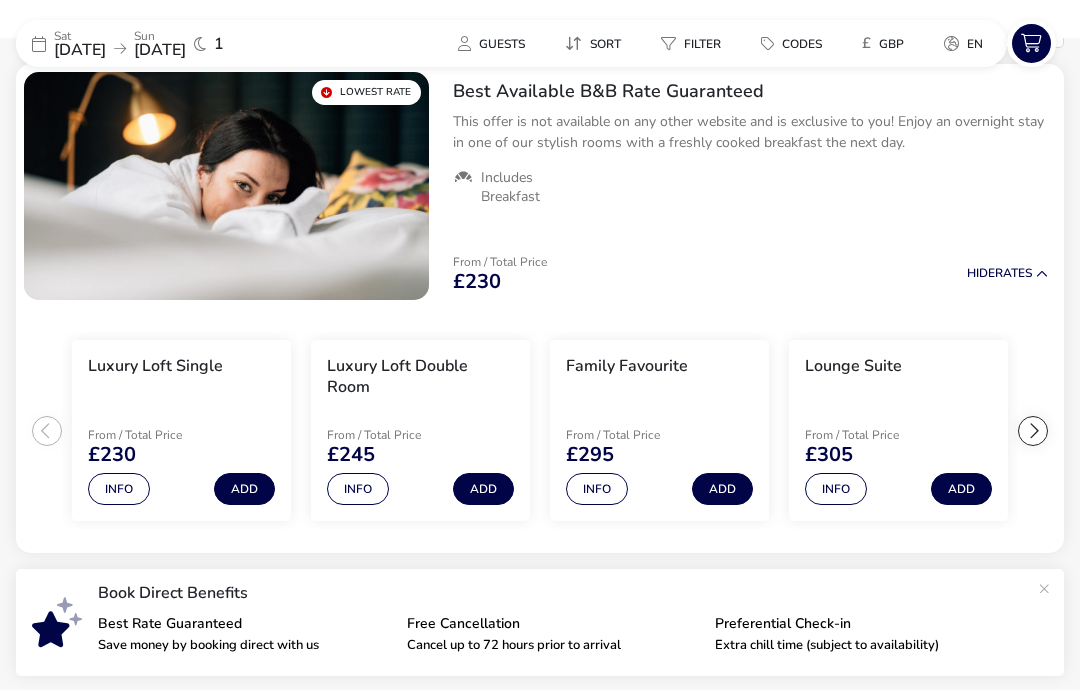 click on "Add" at bounding box center (483, 489) 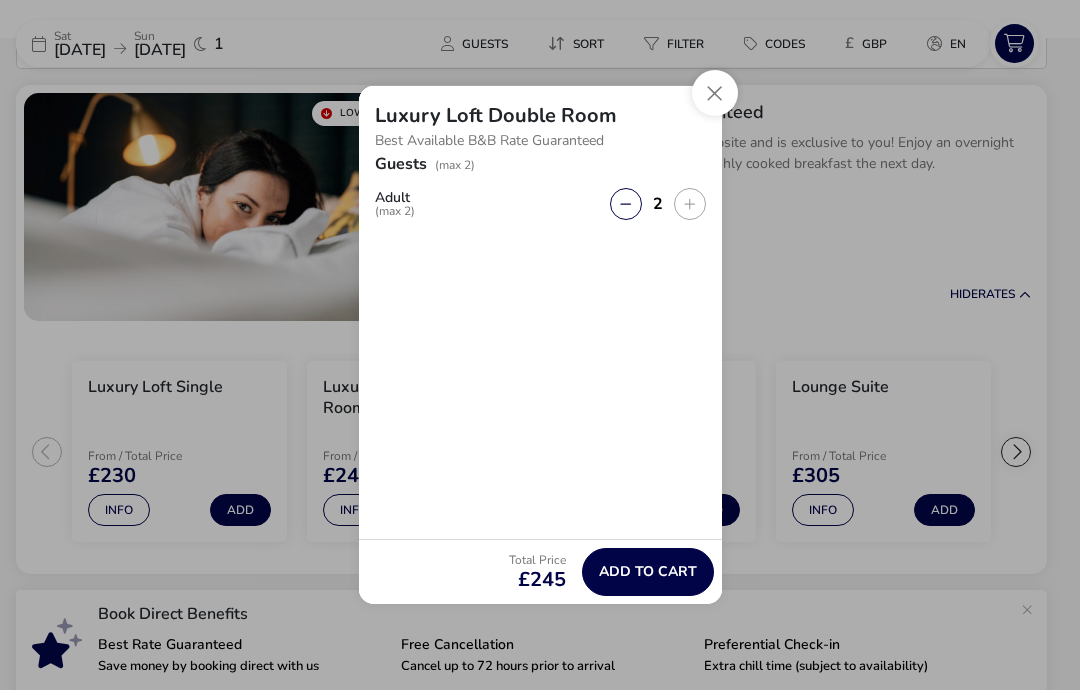 click on "Add to cart" at bounding box center [648, 571] 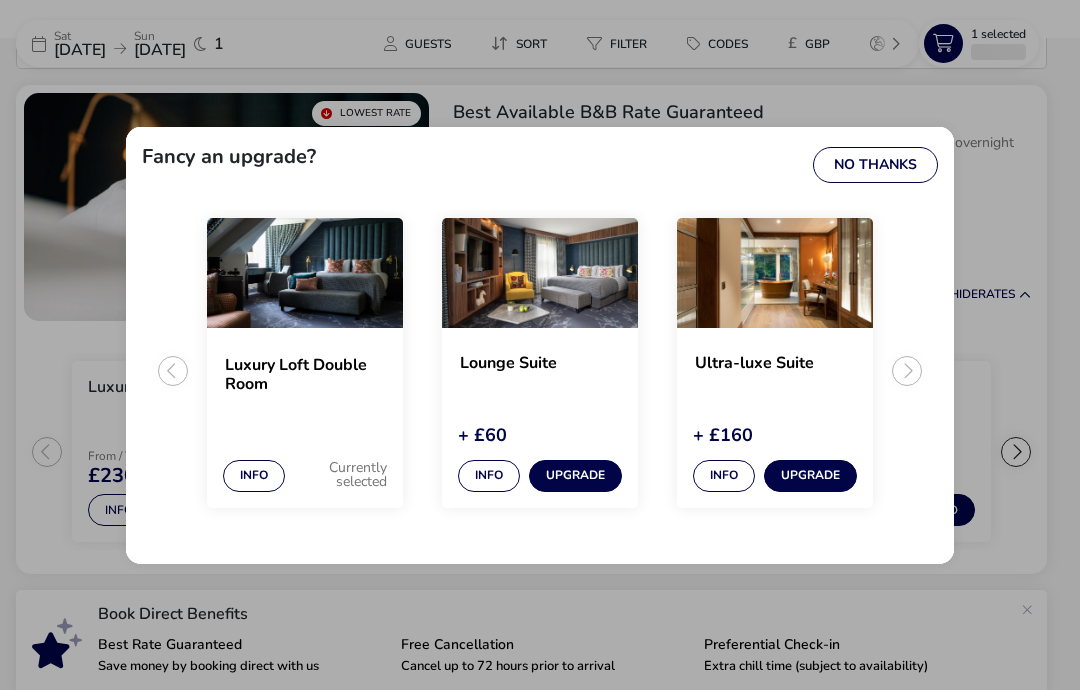 click on "No Thanks" at bounding box center (875, 165) 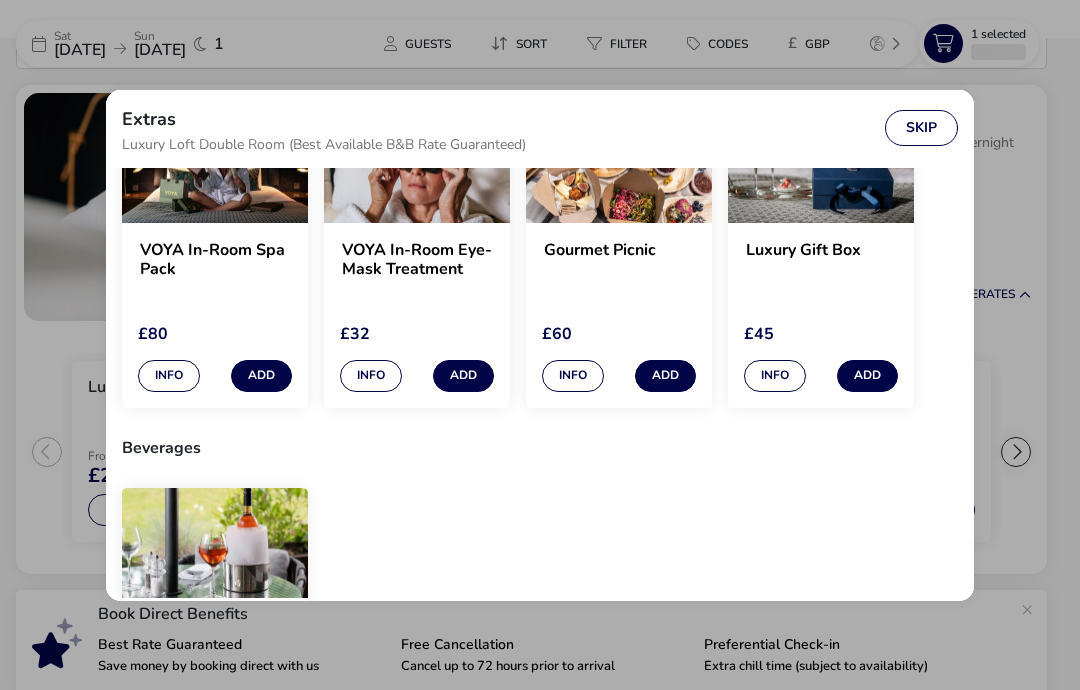 scroll, scrollTop: 123, scrollLeft: 0, axis: vertical 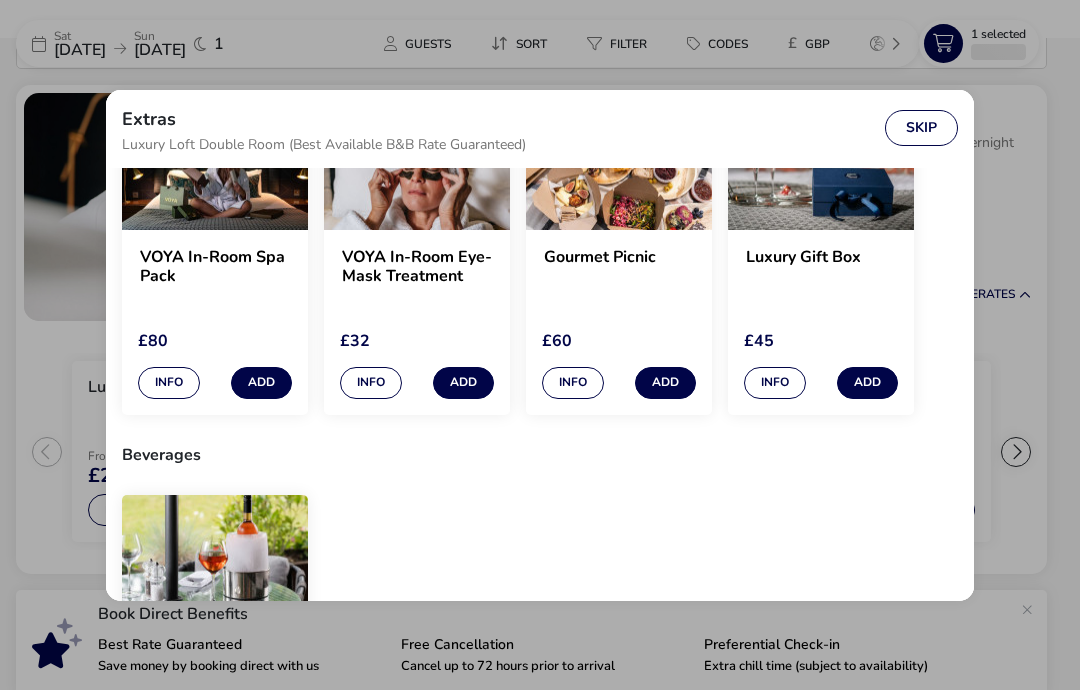 click on "Skip" at bounding box center (921, 128) 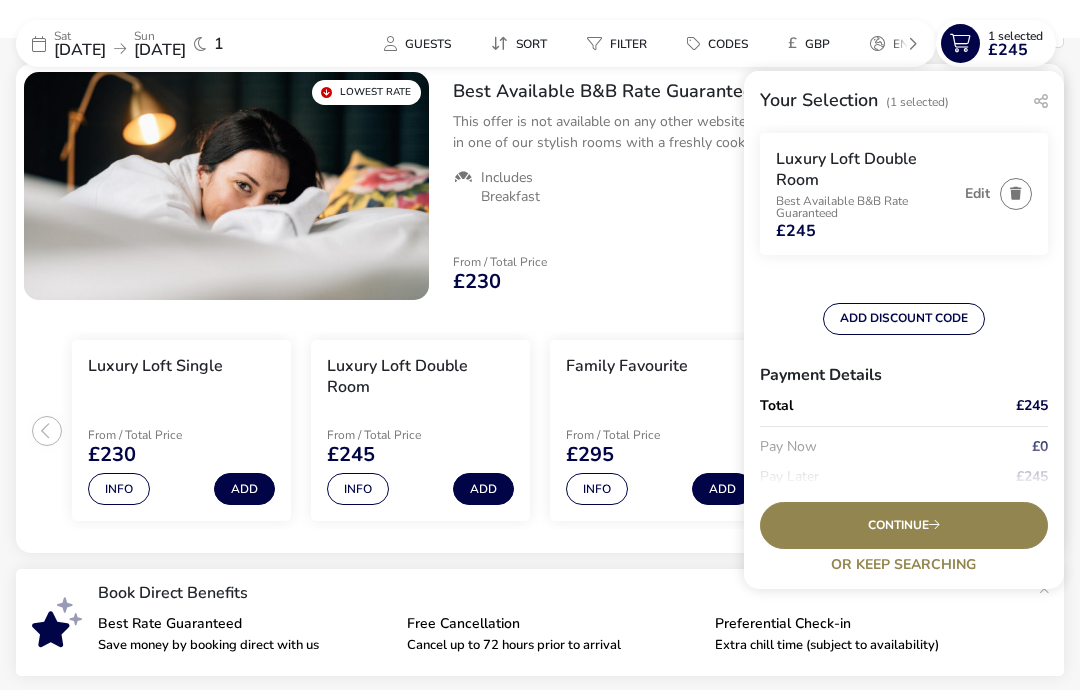 scroll, scrollTop: 54, scrollLeft: 0, axis: vertical 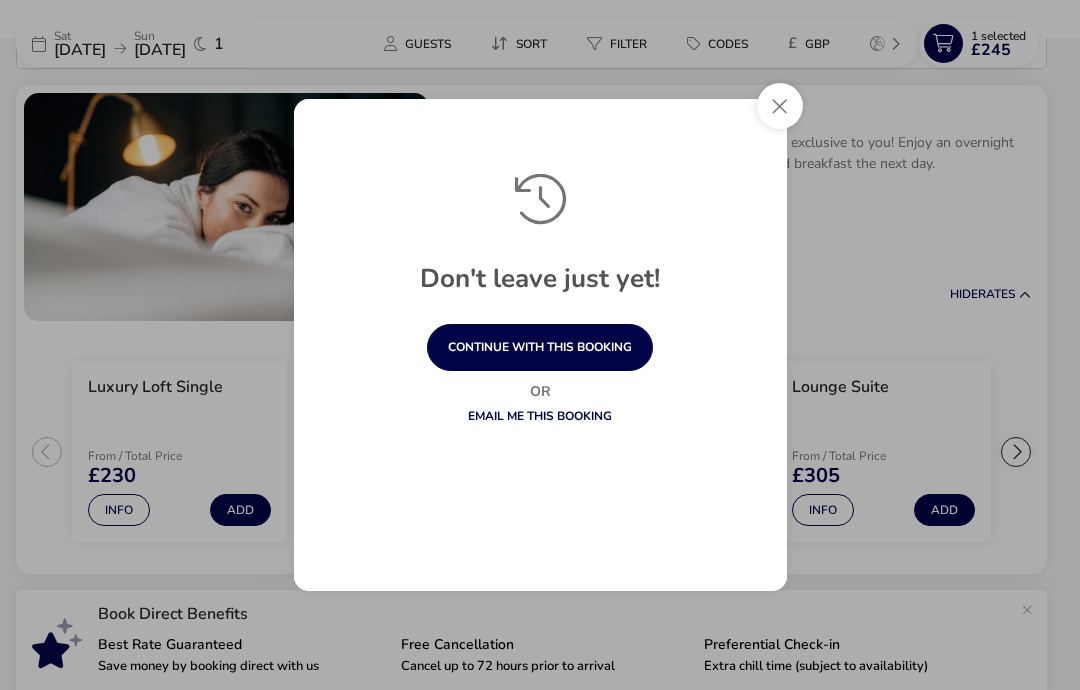 click at bounding box center [780, 106] 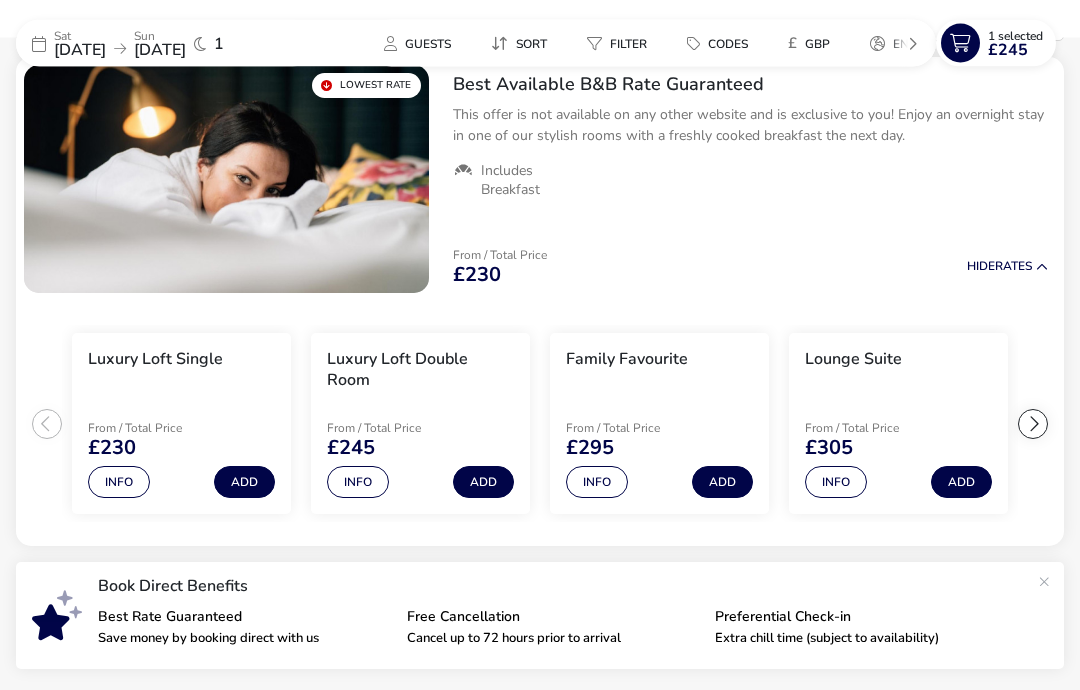 scroll, scrollTop: 141, scrollLeft: 0, axis: vertical 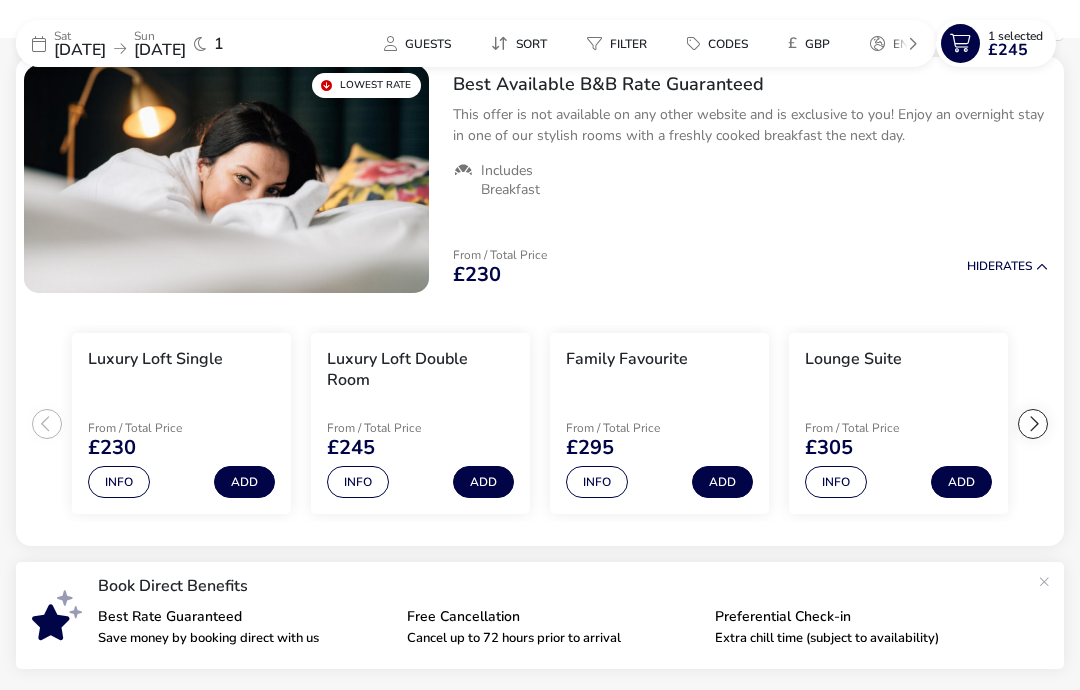 click on "Preferential Check-in" 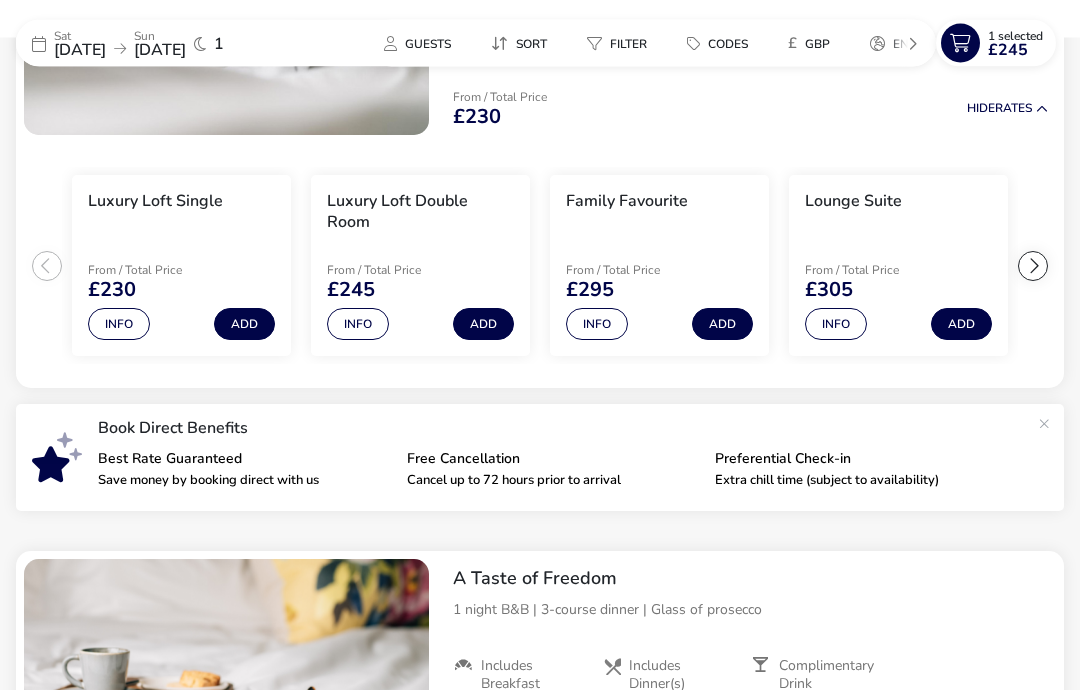 scroll, scrollTop: 299, scrollLeft: 0, axis: vertical 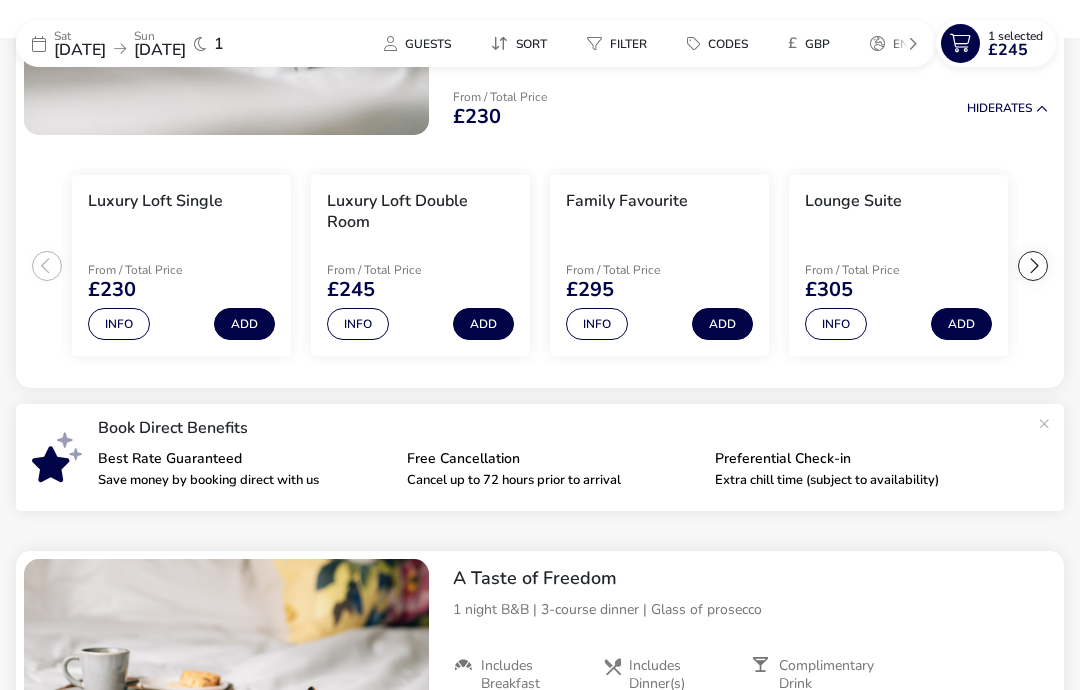 click on "£245" at bounding box center [1008, 50] 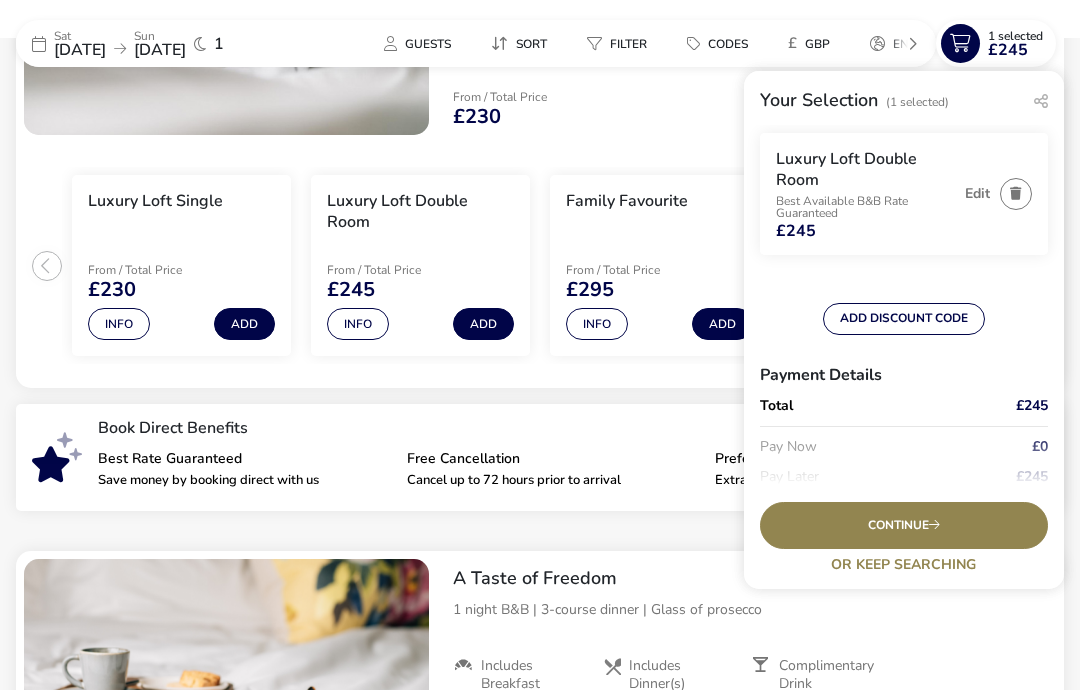 scroll, scrollTop: 54, scrollLeft: 0, axis: vertical 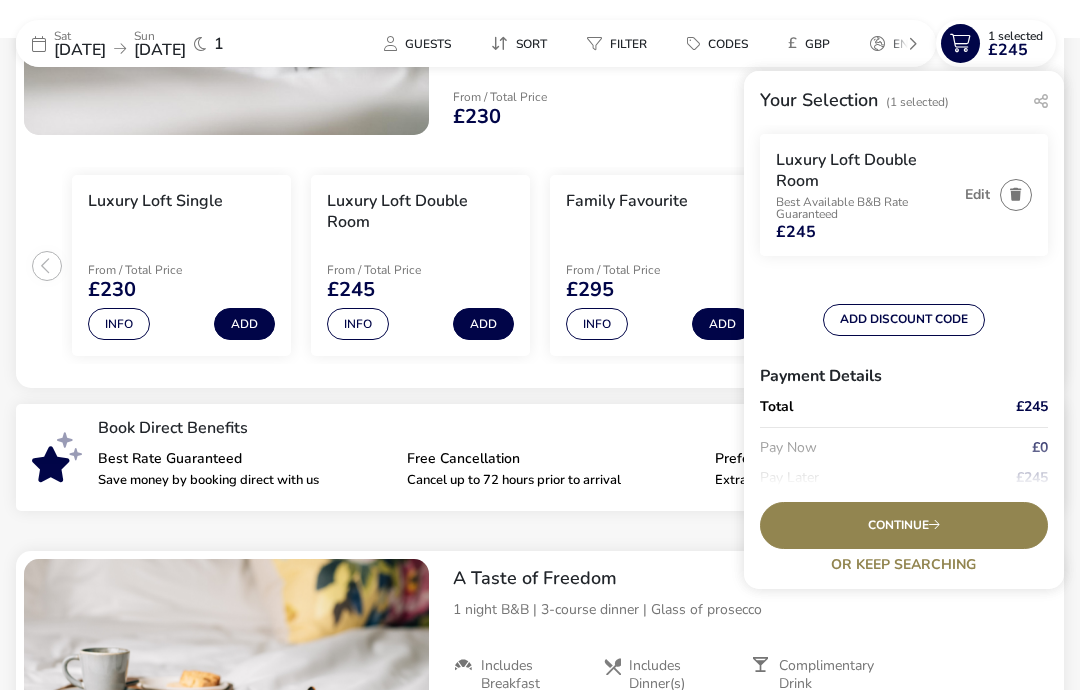 click on "Continue" at bounding box center [904, 525] 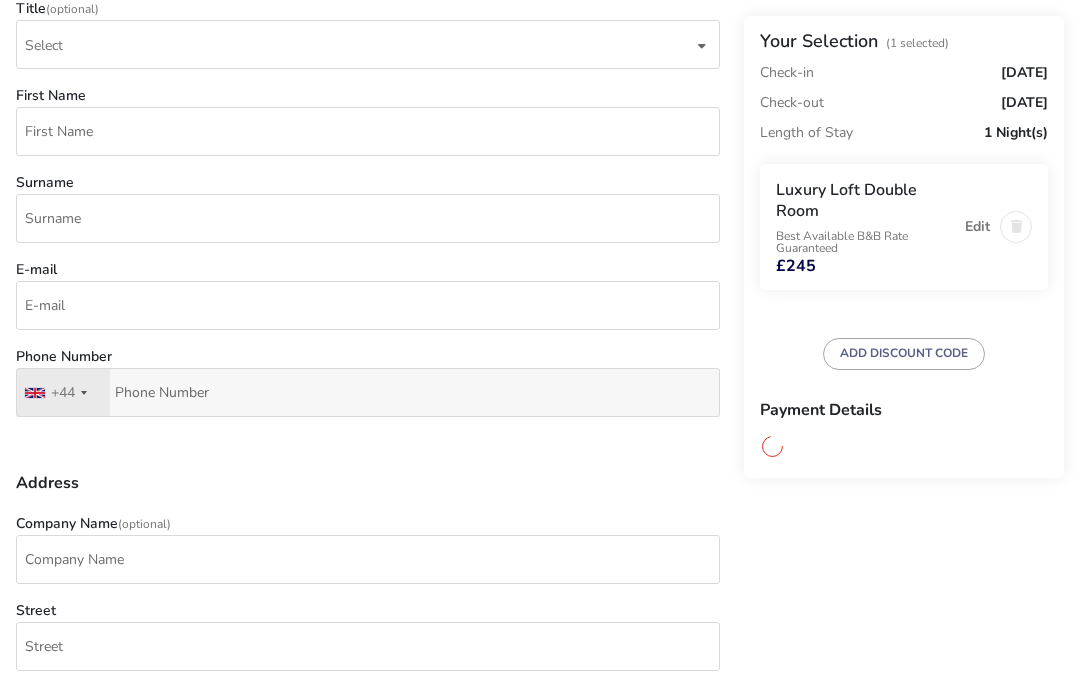 scroll, scrollTop: 0, scrollLeft: 0, axis: both 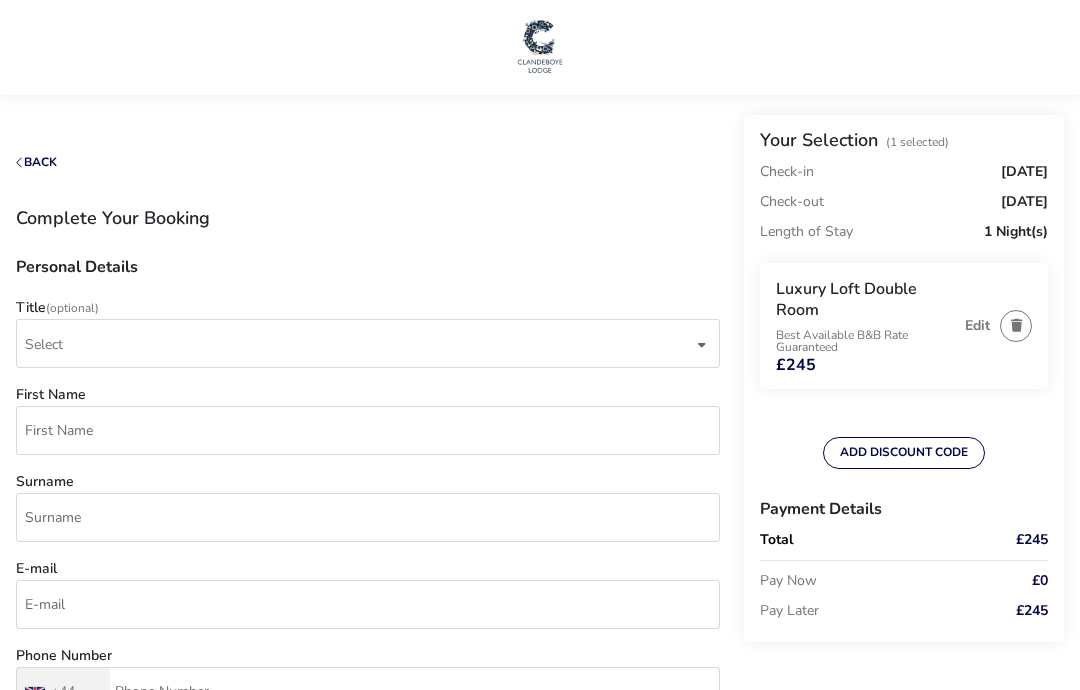 click on "Select" at bounding box center [359, 343] 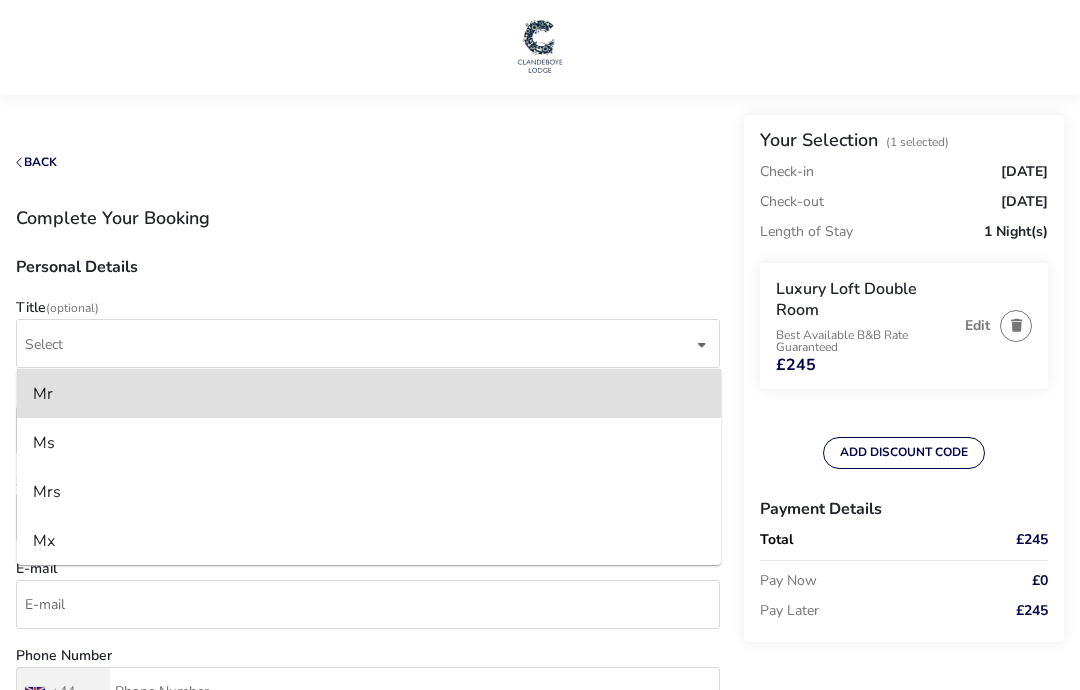 click on "Mr" at bounding box center [43, 394] 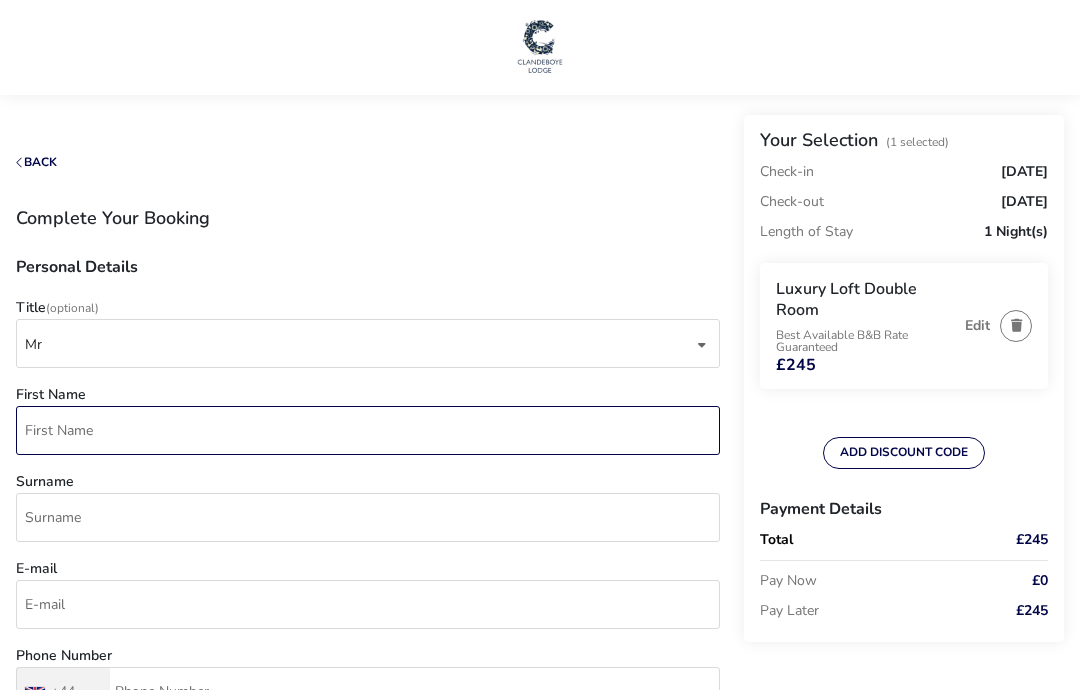 click on "First Name" at bounding box center (368, 430) 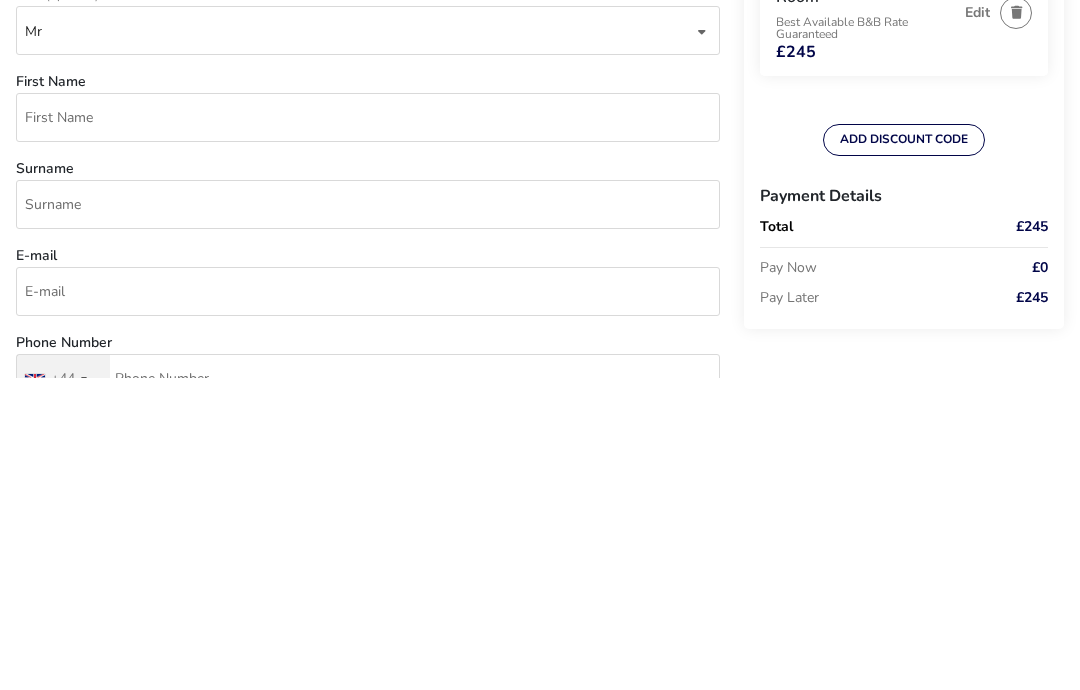 type on "Peter" 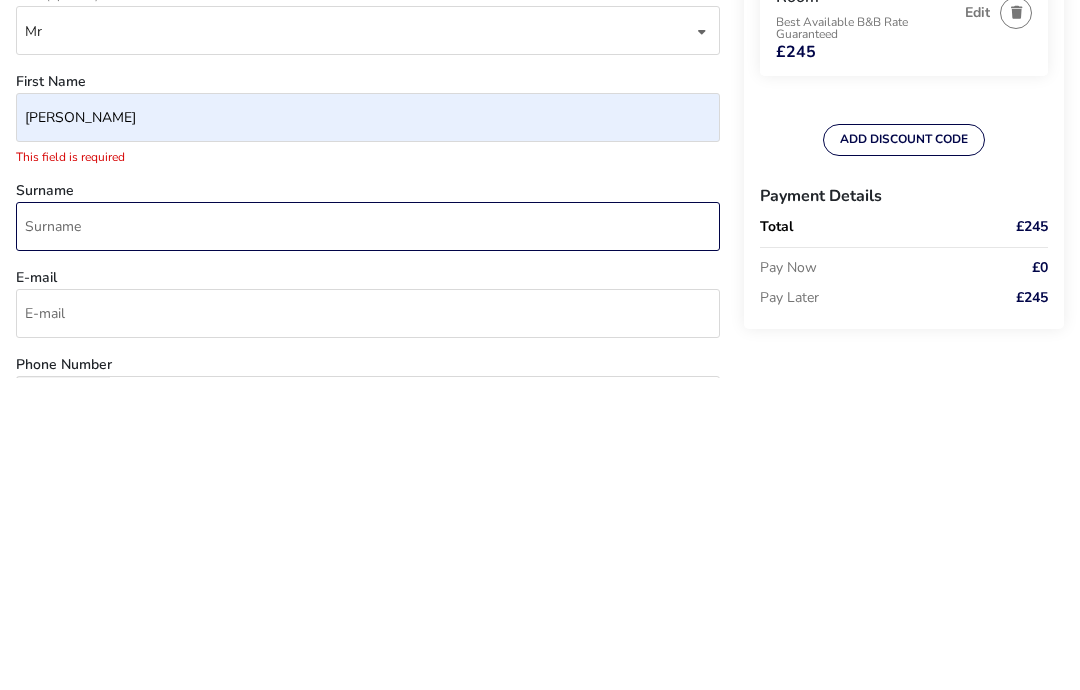type on "Shevlin" 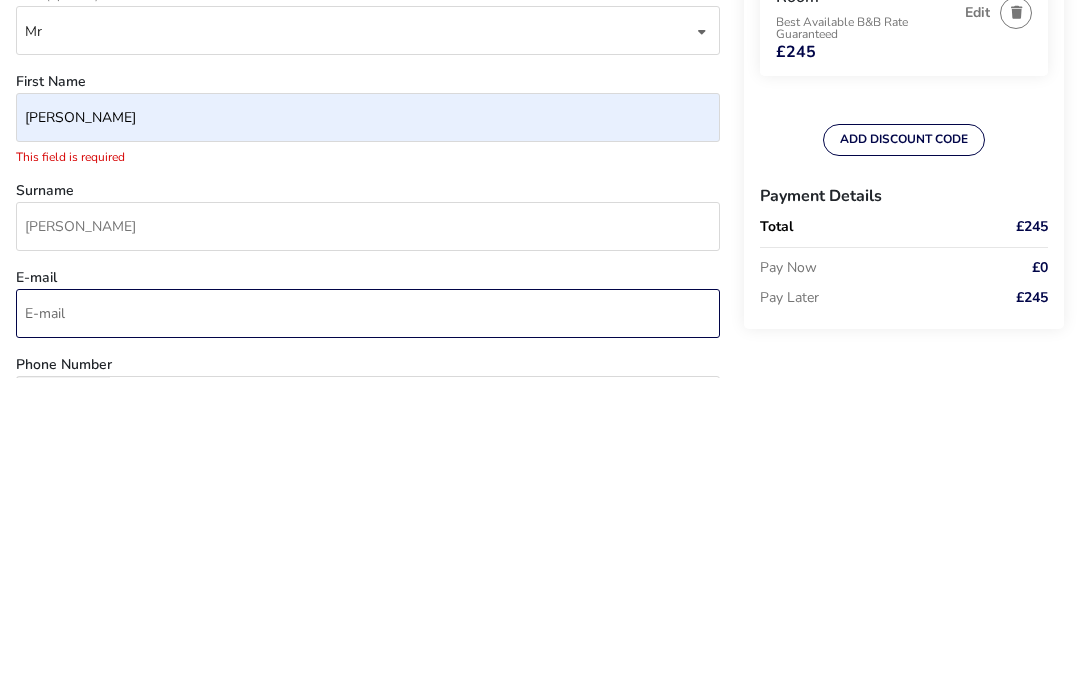 type on "peter.shevlin@btinternet.com" 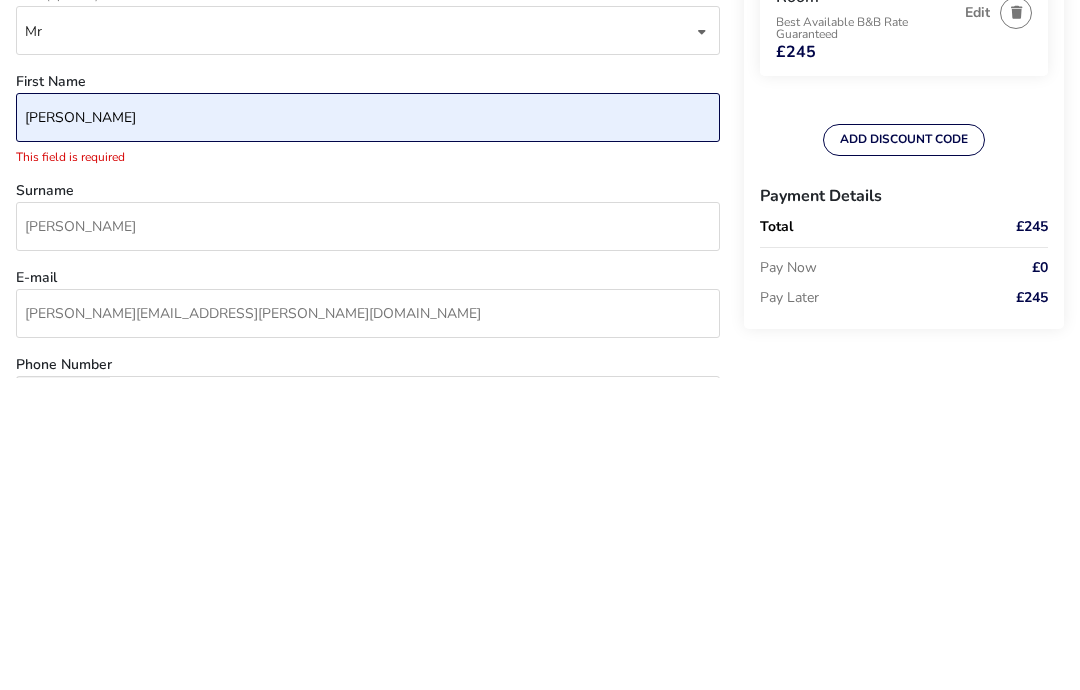 scroll, scrollTop: 313, scrollLeft: 0, axis: vertical 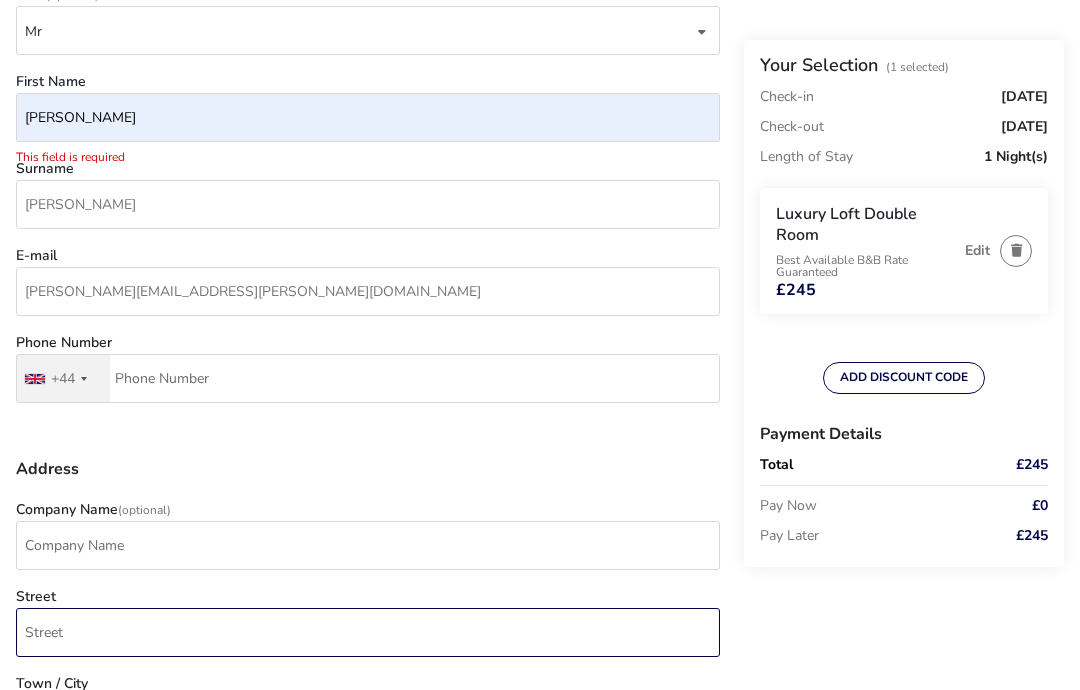 type on "131 Tag Croft,, Ingol" 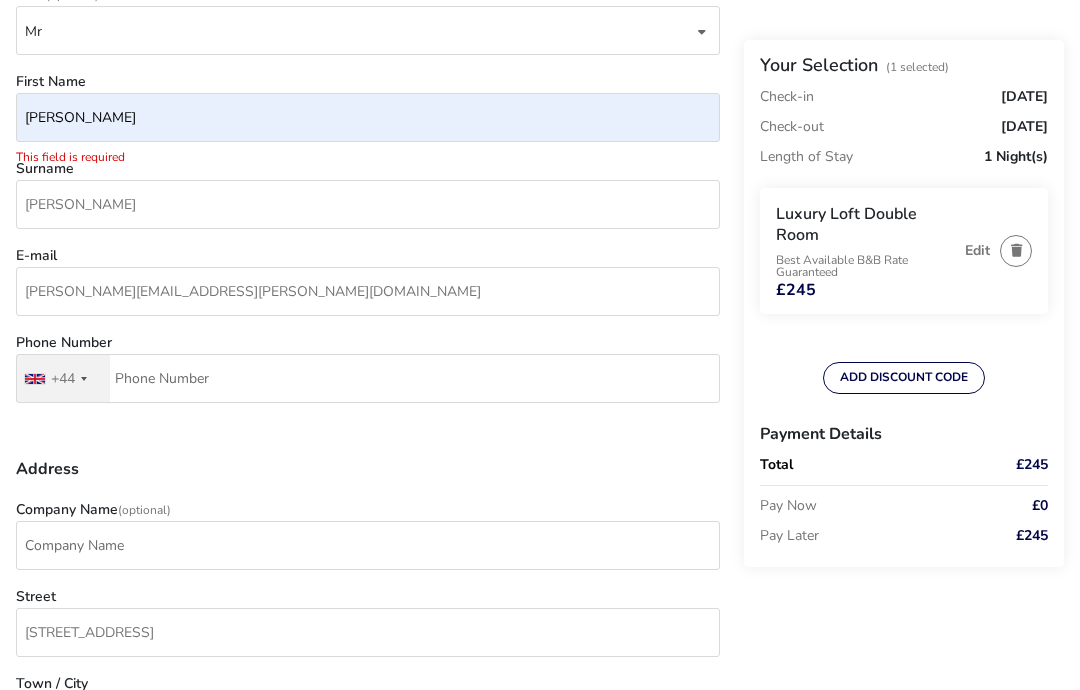 type on "PRESTON" 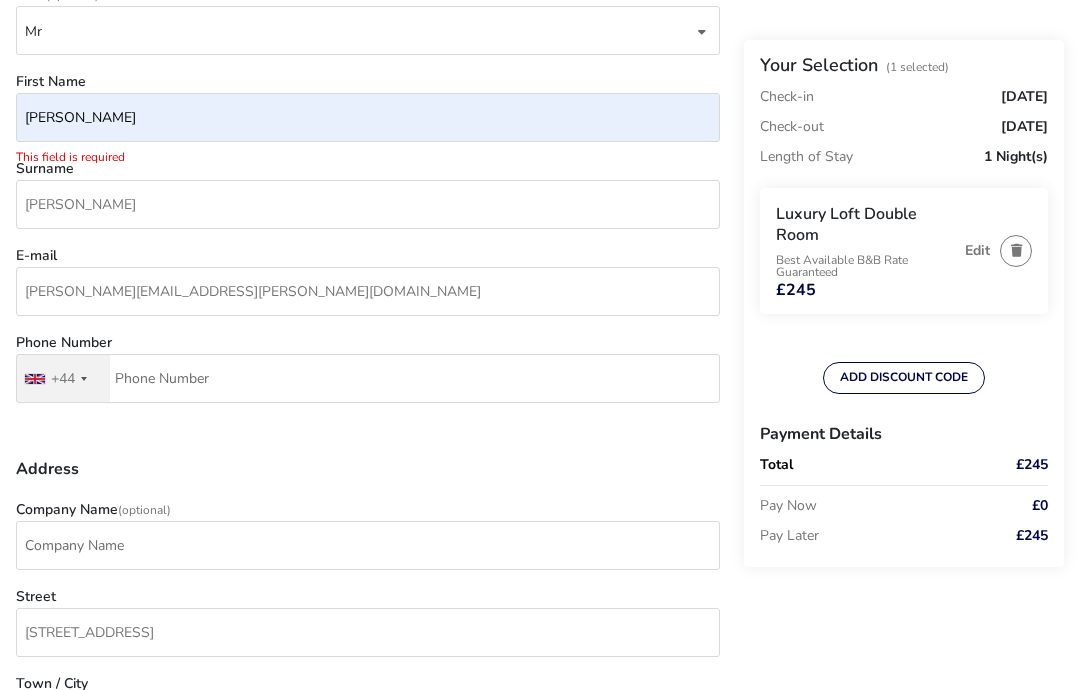 type on "PR2 7AH" 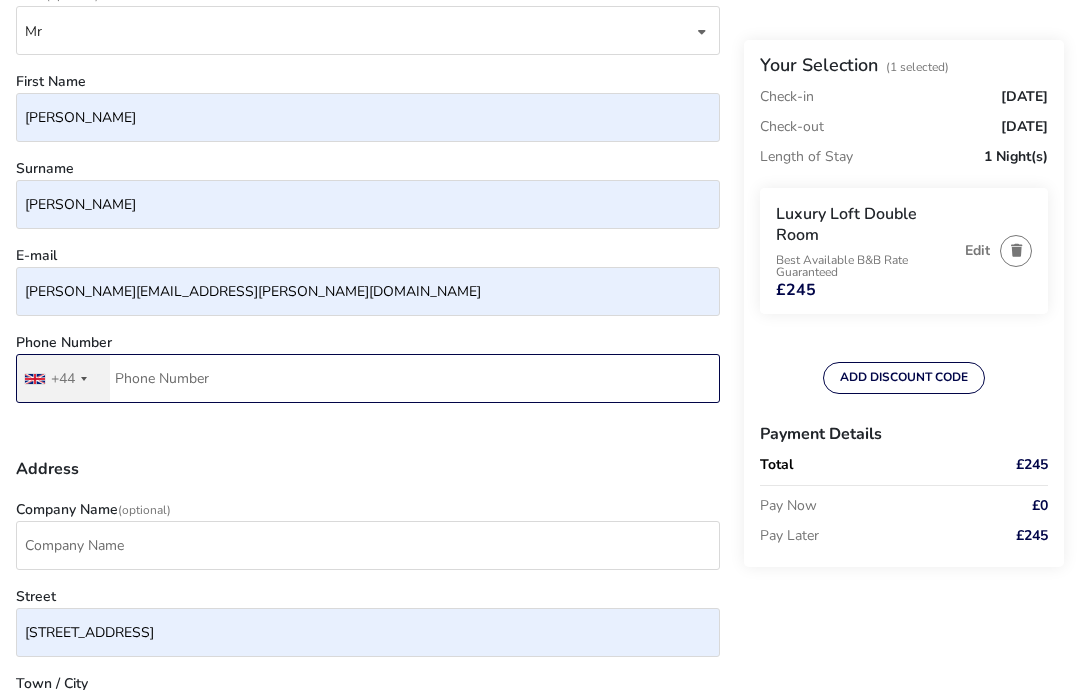 click on "Phone Number" at bounding box center [368, 378] 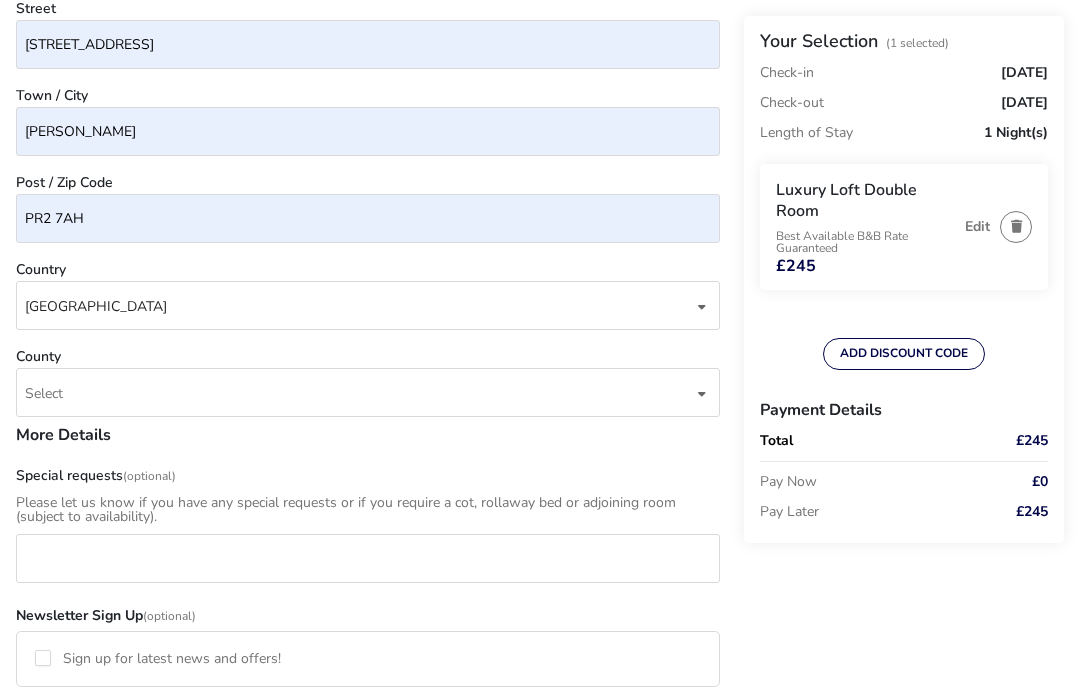 scroll, scrollTop: 912, scrollLeft: 0, axis: vertical 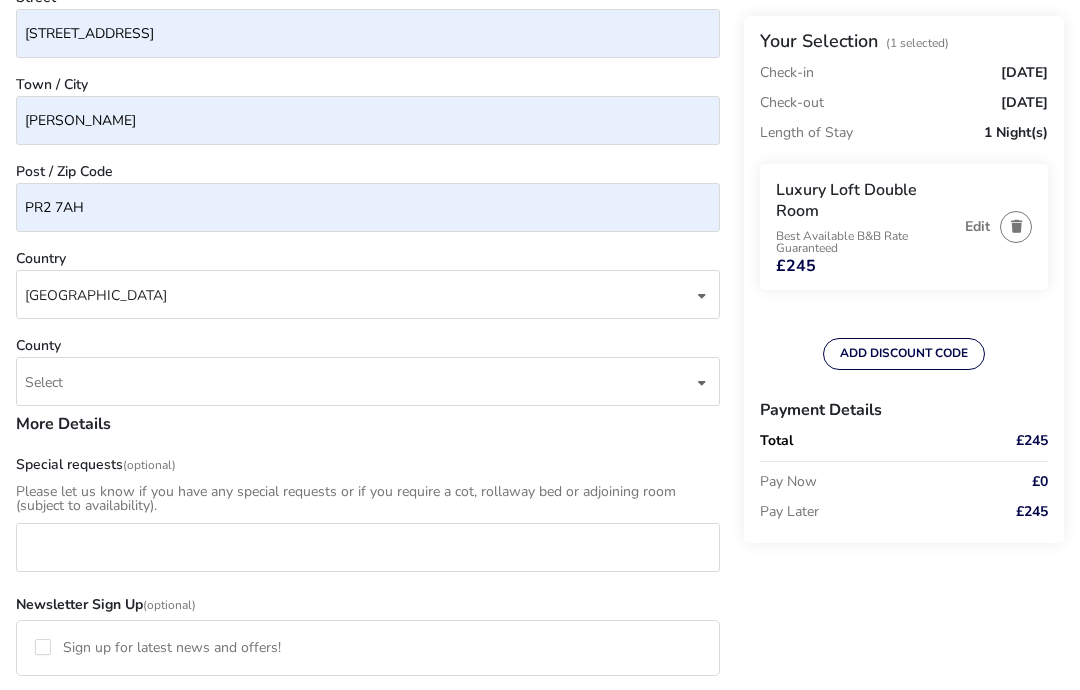 type on "7963823772" 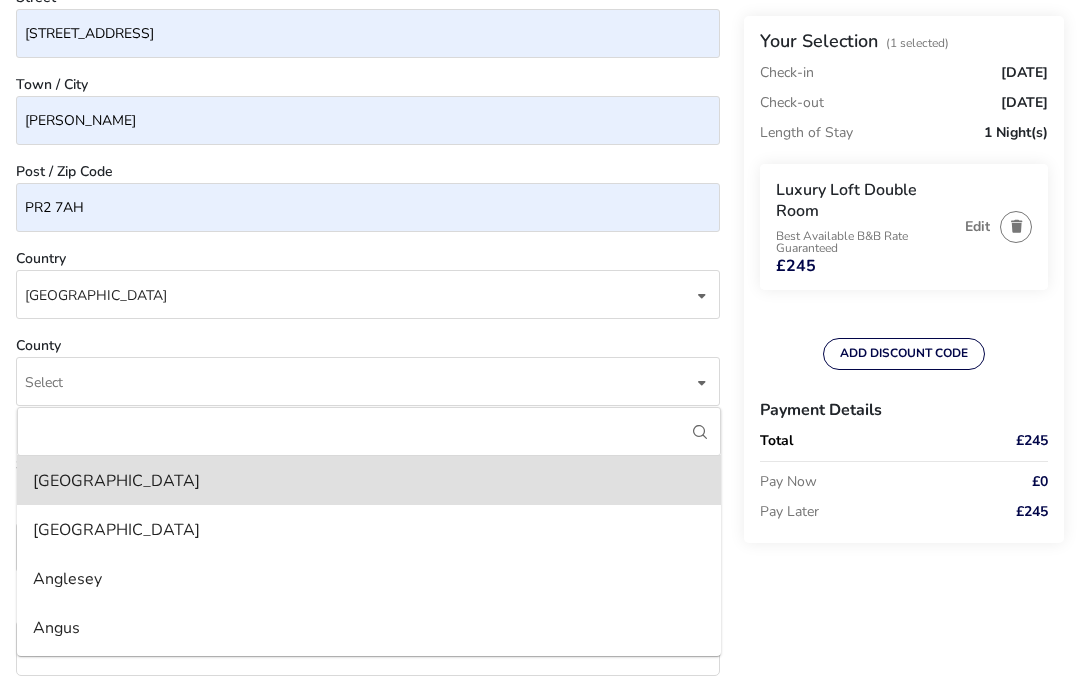 type on "L" 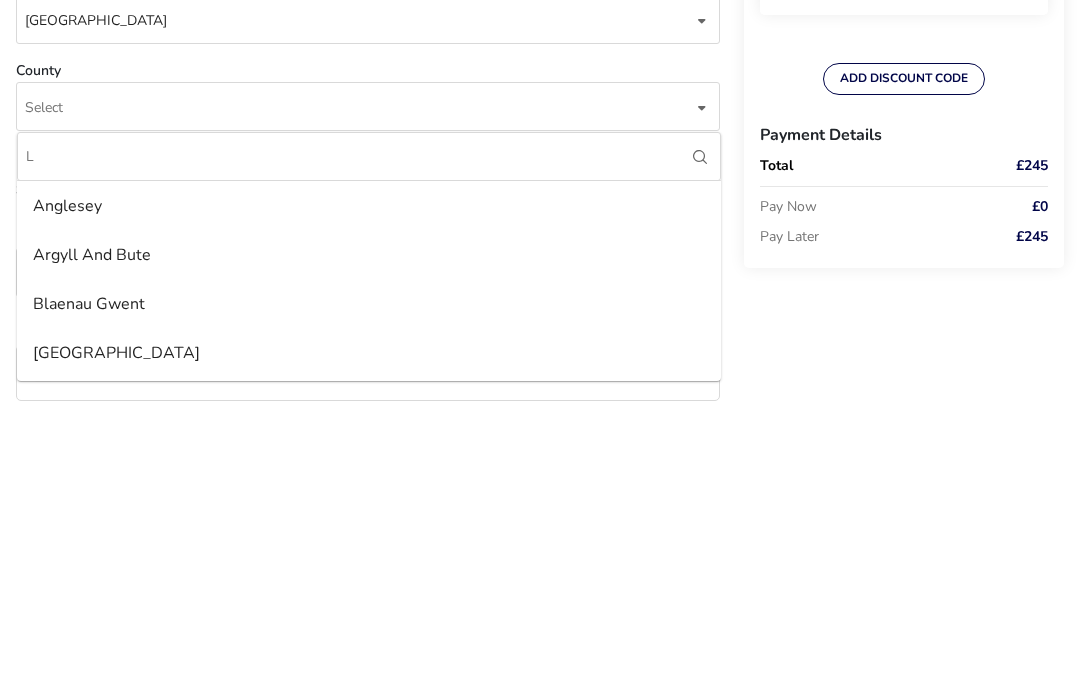 scroll, scrollTop: 1187, scrollLeft: 0, axis: vertical 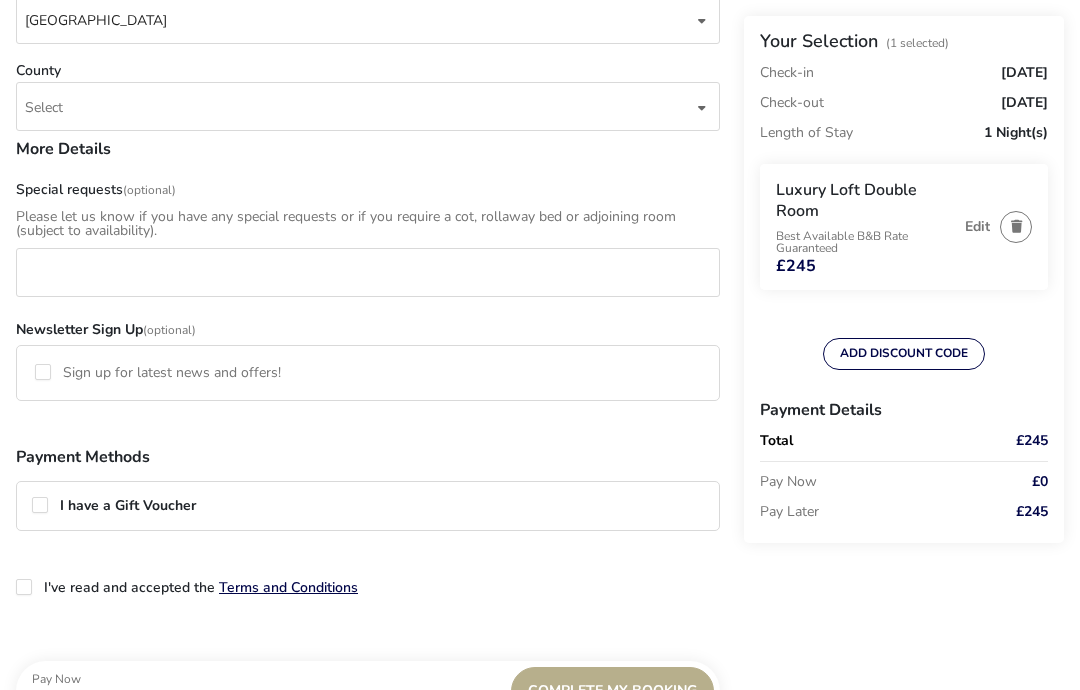 click on "Select" at bounding box center [359, 106] 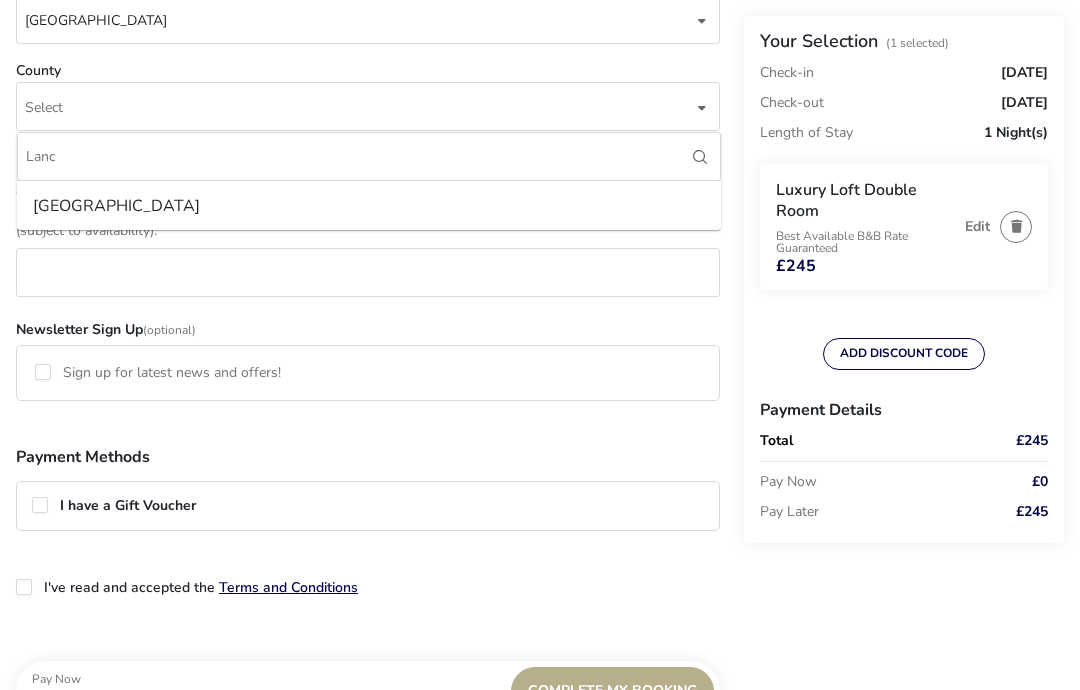 scroll, scrollTop: 0, scrollLeft: 0, axis: both 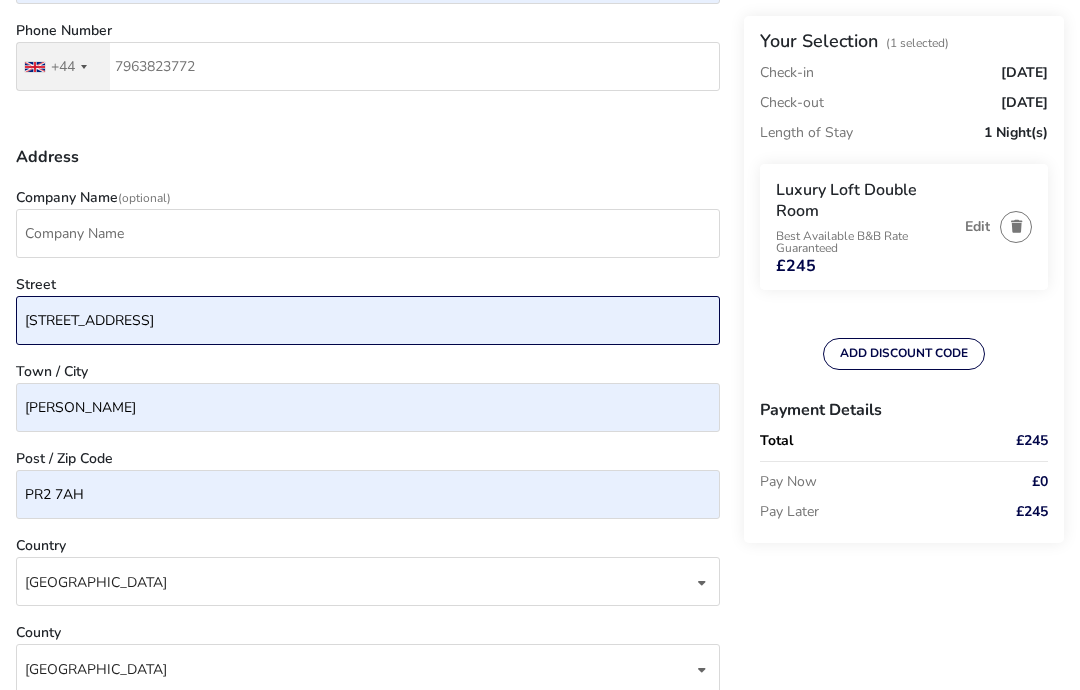 click on "131 Tag Croft,, Ingol" at bounding box center [368, 320] 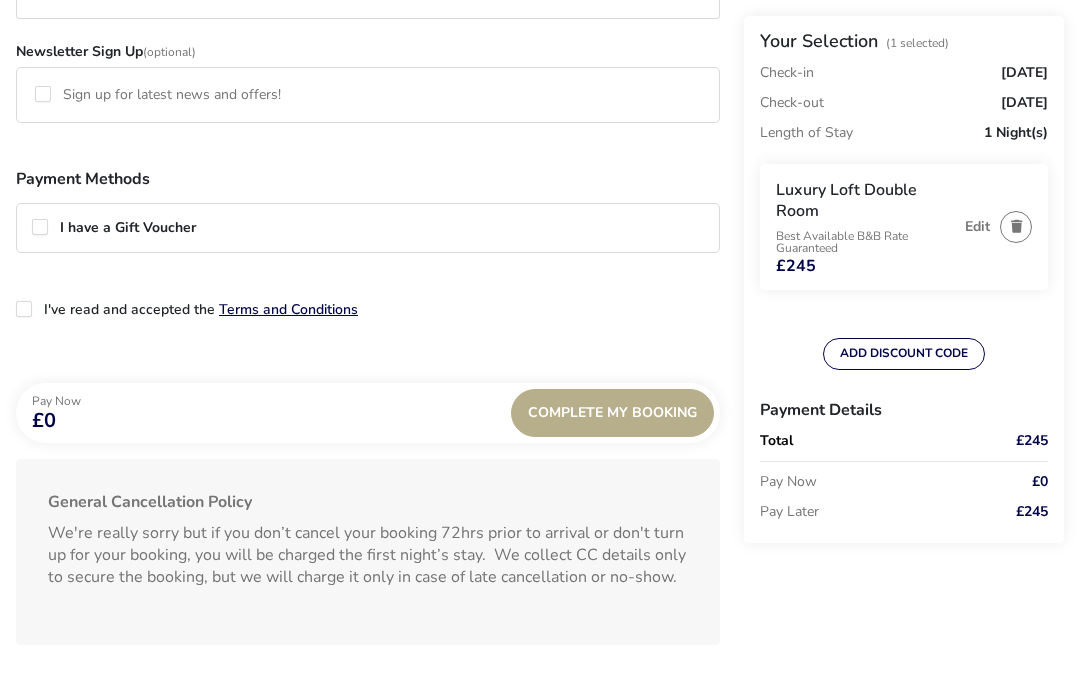 scroll, scrollTop: 1472, scrollLeft: 0, axis: vertical 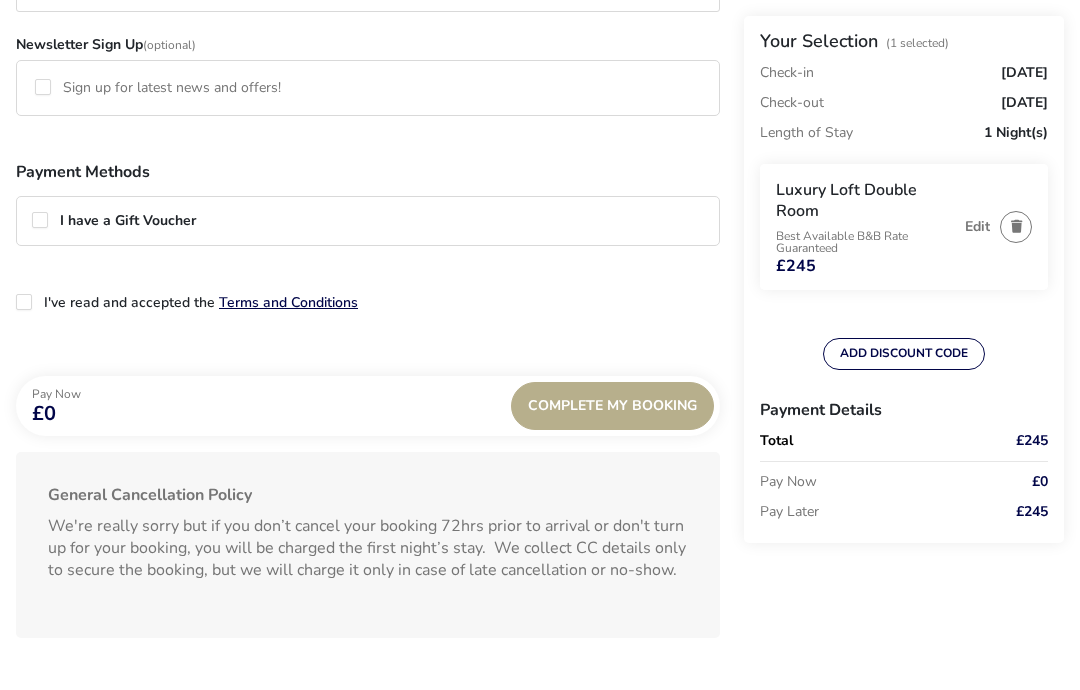 type on "131 Tag Croft, Ingol" 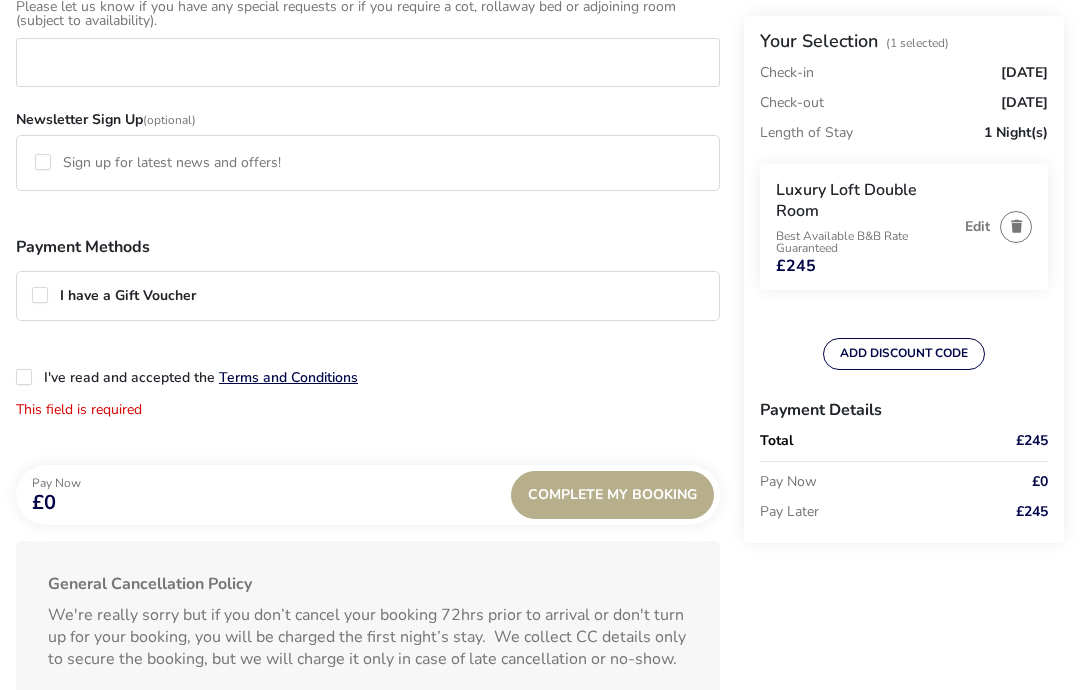 scroll, scrollTop: 1393, scrollLeft: 0, axis: vertical 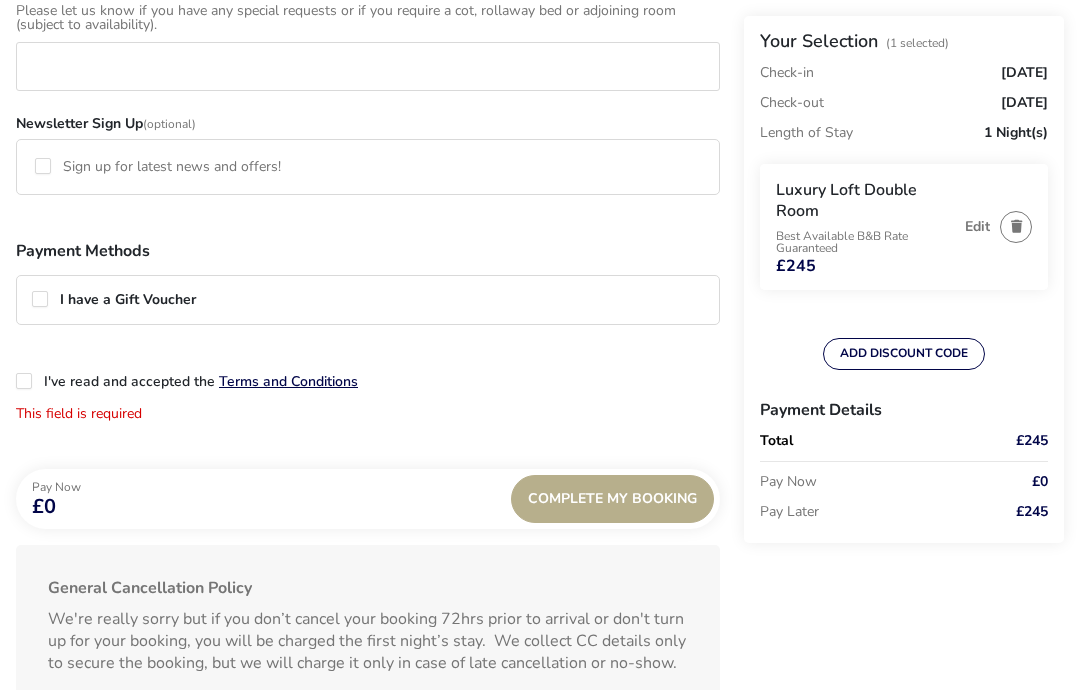 click at bounding box center [24, 381] 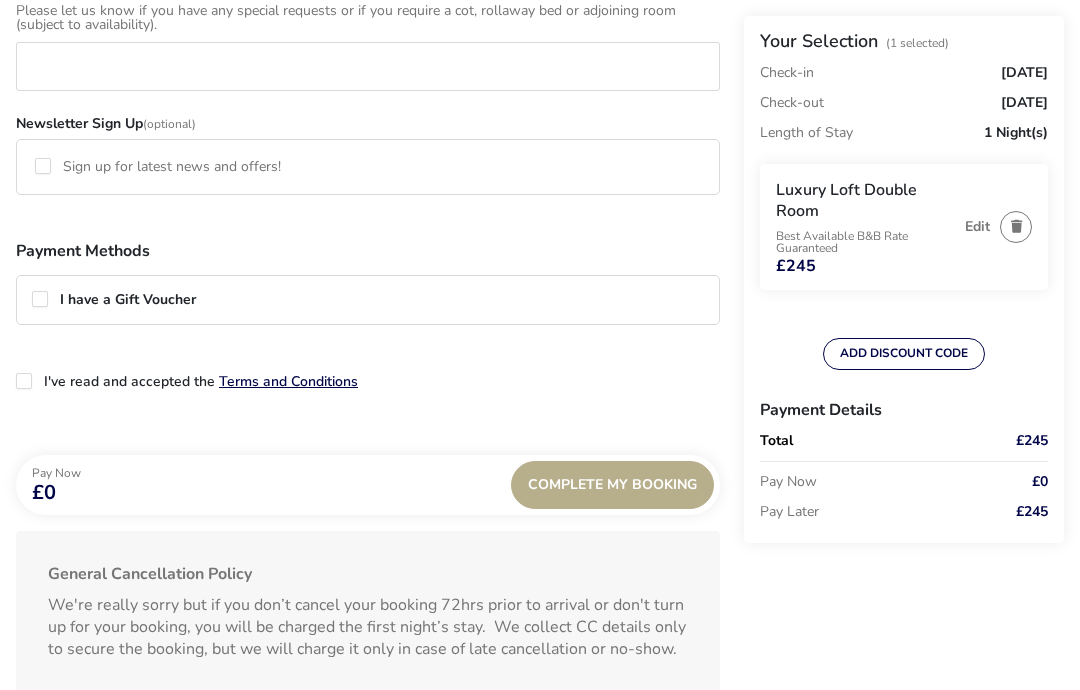 scroll, scrollTop: 11, scrollLeft: 10, axis: both 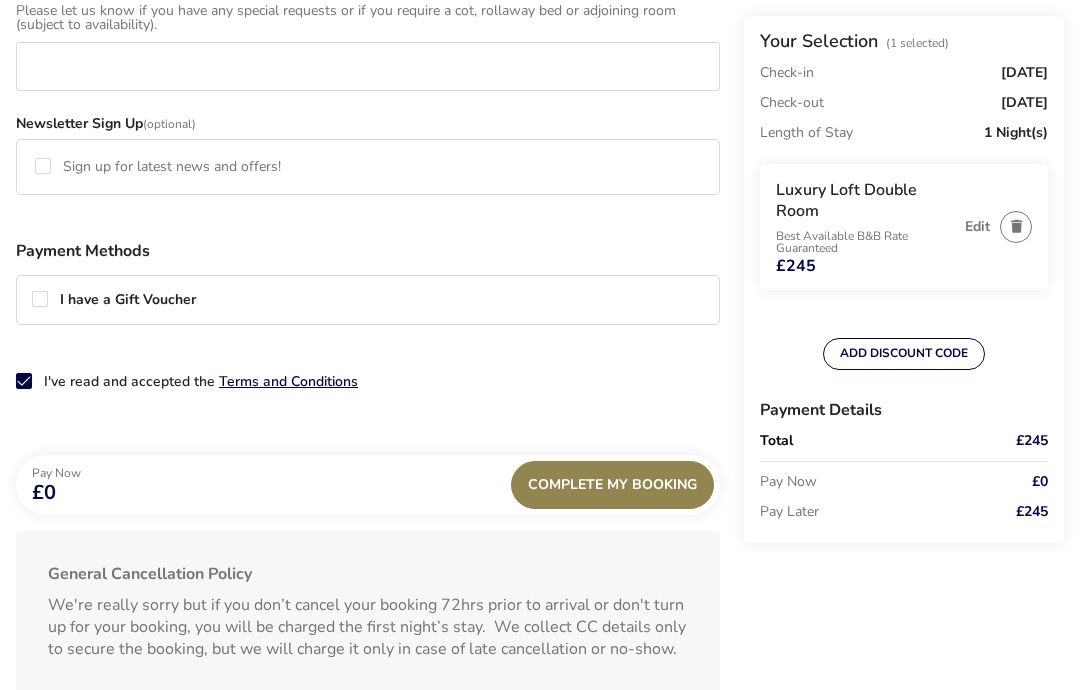 click on "Complete My Booking" at bounding box center [612, 484] 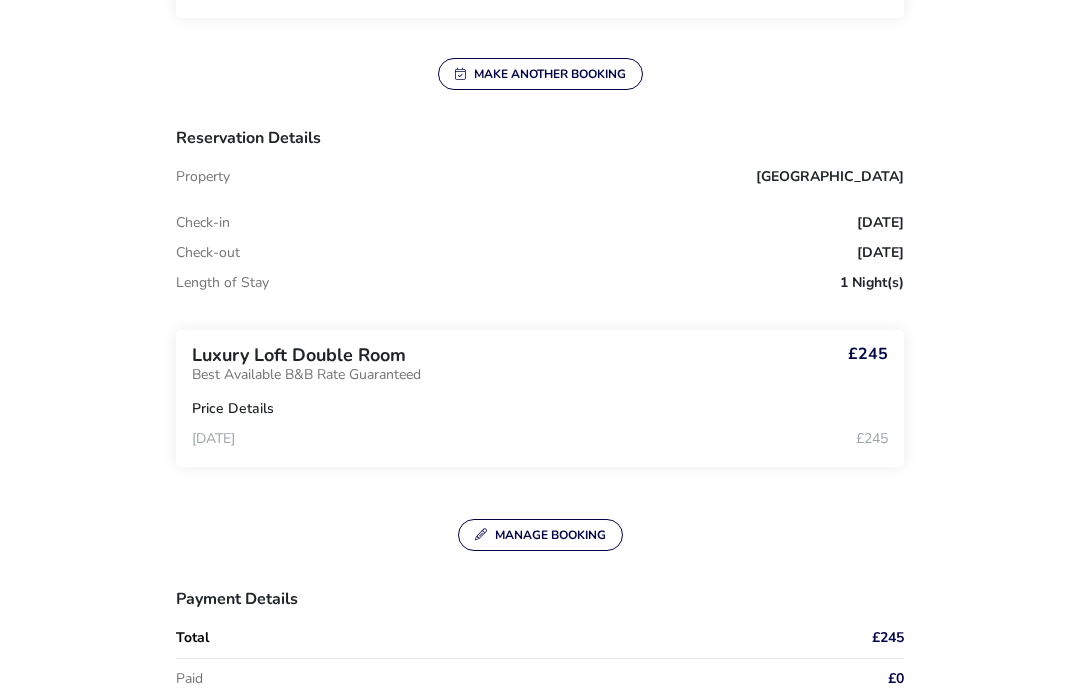 scroll, scrollTop: 604, scrollLeft: 0, axis: vertical 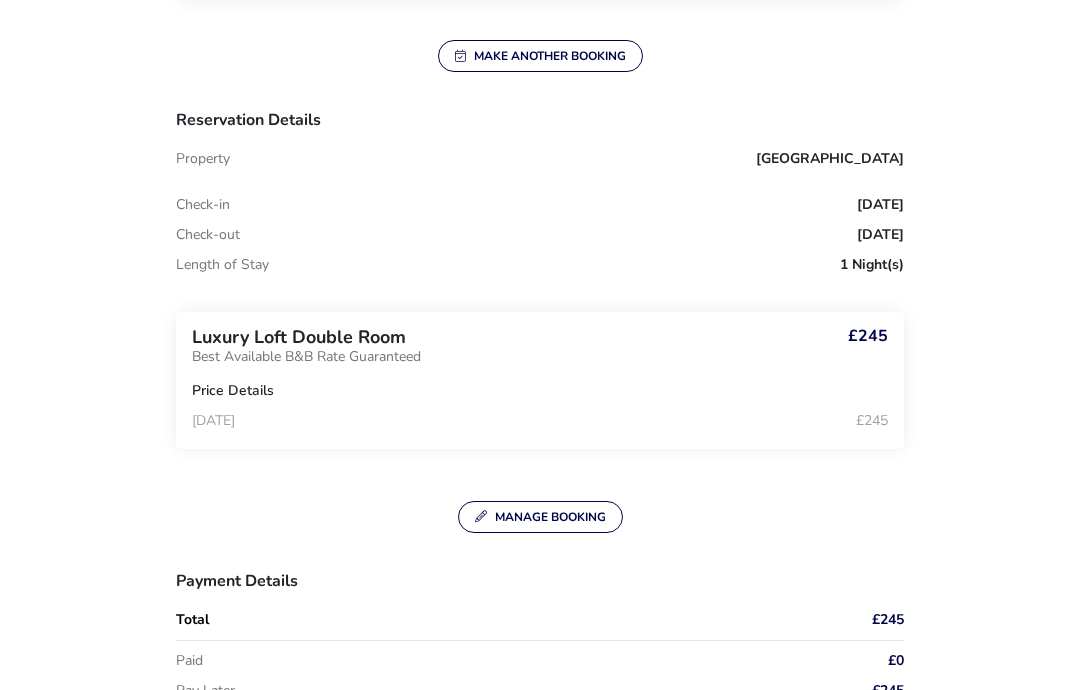 click on "🎉 Booking Completed Enjoy your stay!  Thank you for choosing Clandeboye Lodge Hotel for your stay  A confirmation has been sent to the email address you provided on our secure reservation form. welcome@clandeboyelodge.co.uk +44 (0) 2891 852500  Print   Booking Reference  12032 Make another booking  Reservation Details Property Clandeboye Lodge Hotel Check-in Saturday, 06 Dec 2025 Check-out Sunday, 07 Dec 2025 Length of Stay 1 Night(s) Luxury Loft Double Room  Best Available B&B Rate Guaranteed  £245  Price Details  Sat, 06 Dec 2025 £245 Manage Booking  Payment Details  Total   £245  Paid £0 Pay Later  £245   Terms and Conditions  Best Available B&B Rate Guaranteed Package Terms & Conditions General Terms & Conditions Our cancellation policy
We're really sorry but if you don’t cancel your booking 72hrs prior to arrival or don't turn up for your booking, you will be charged the first night’s stay.
High value room bookings.
How can I change my booking?
+44 (0) 2891 852500 ." at bounding box center (540, 643) 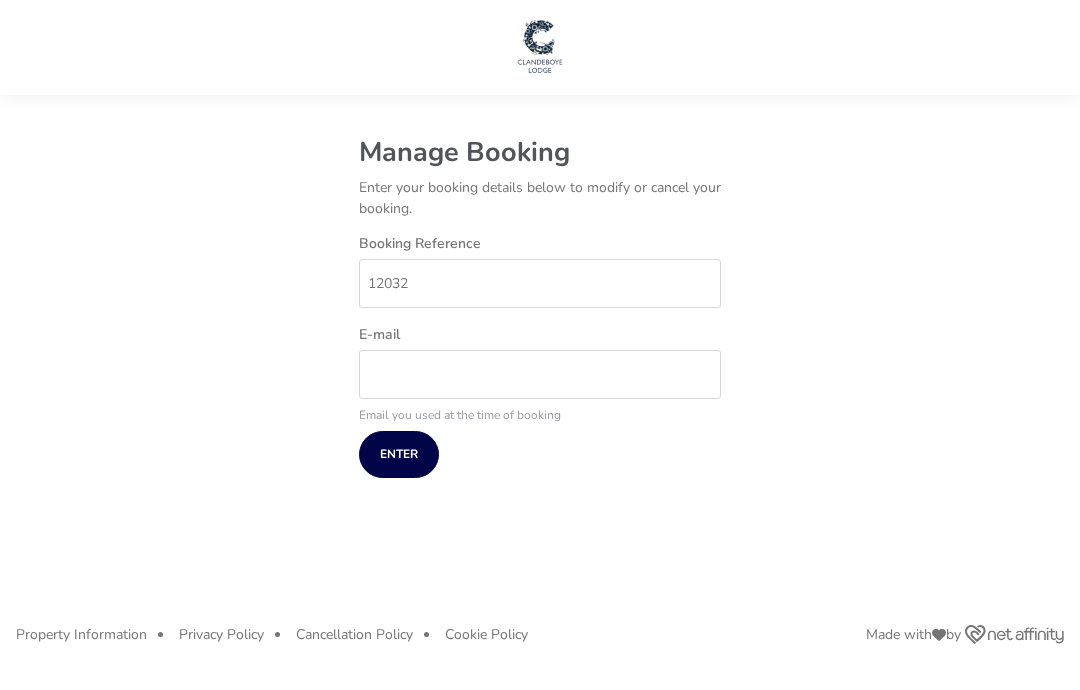 scroll, scrollTop: 73, scrollLeft: 0, axis: vertical 